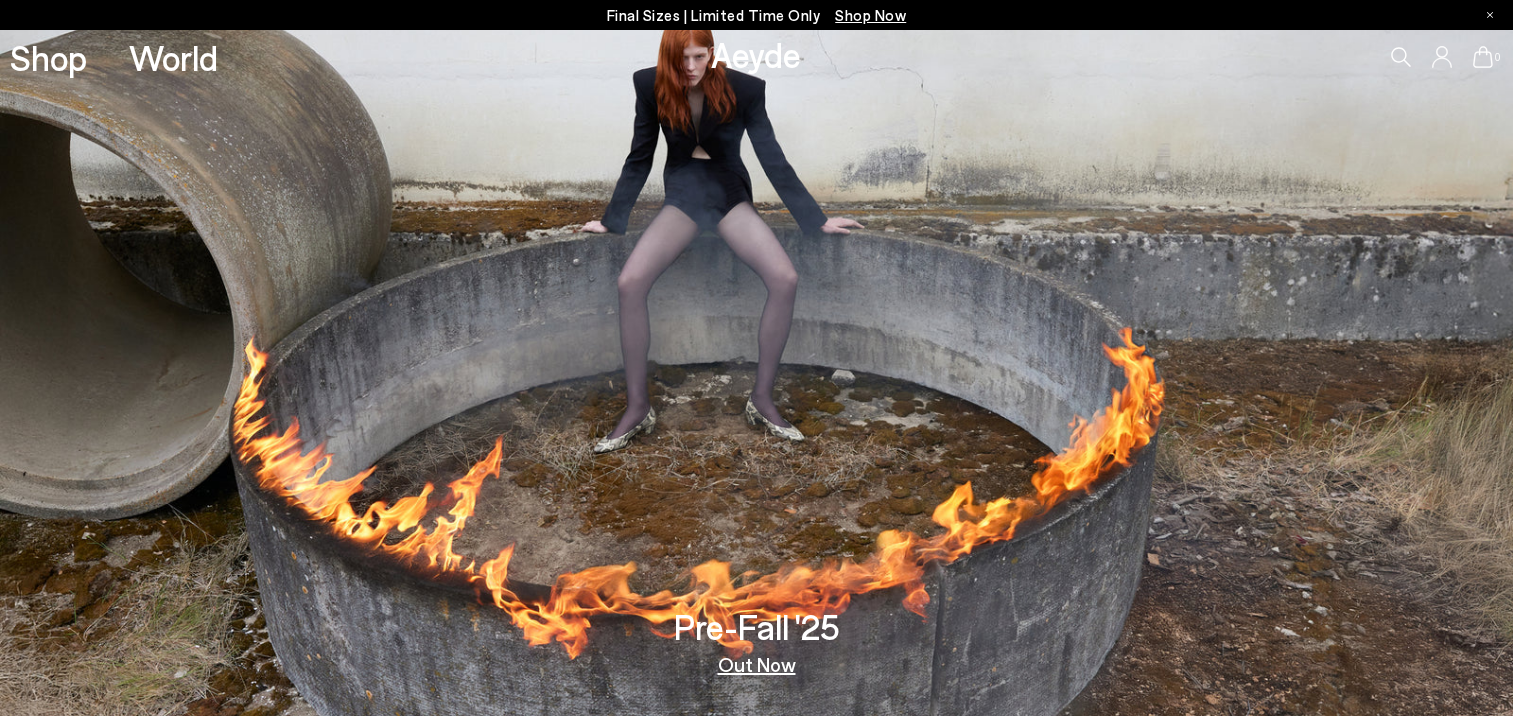 scroll, scrollTop: 0, scrollLeft: 0, axis: both 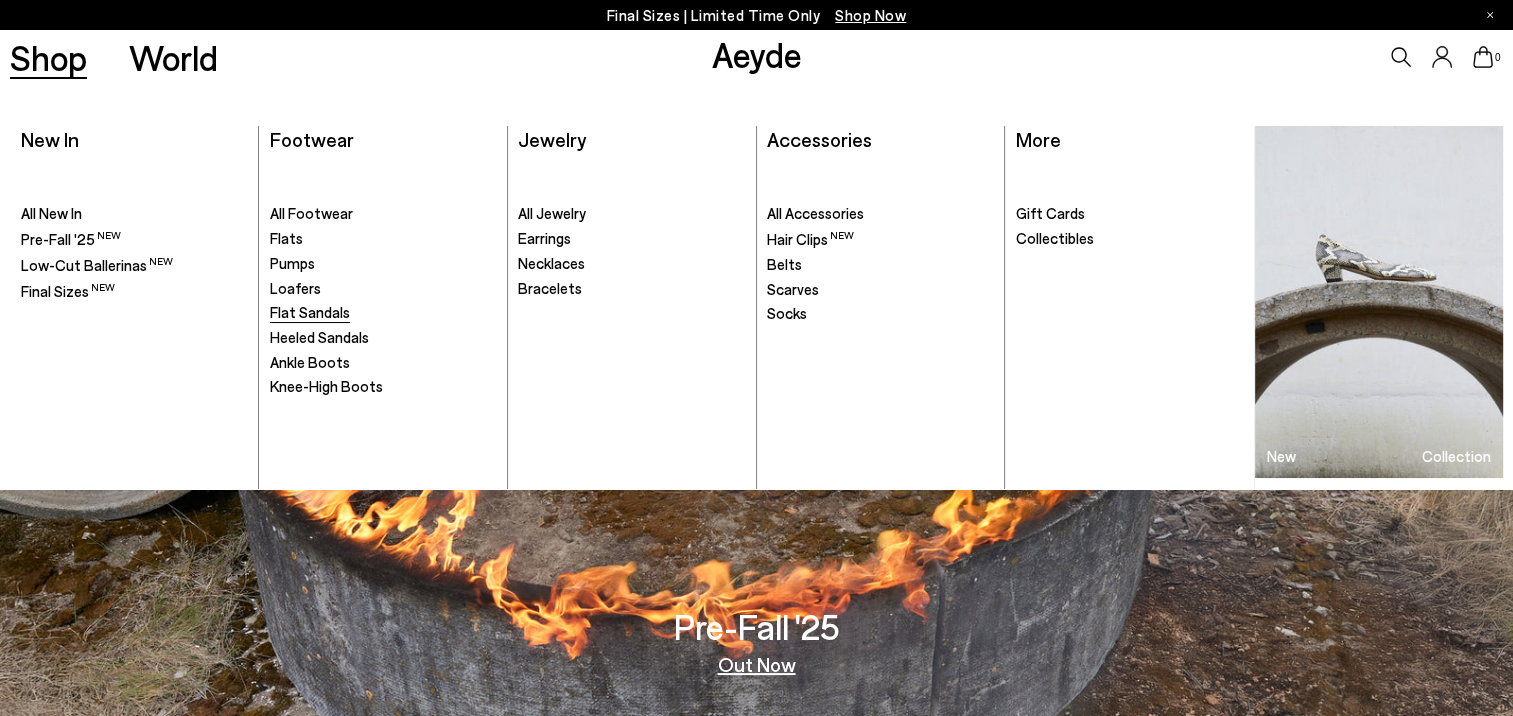 click on "Flat Sandals" at bounding box center [310, 312] 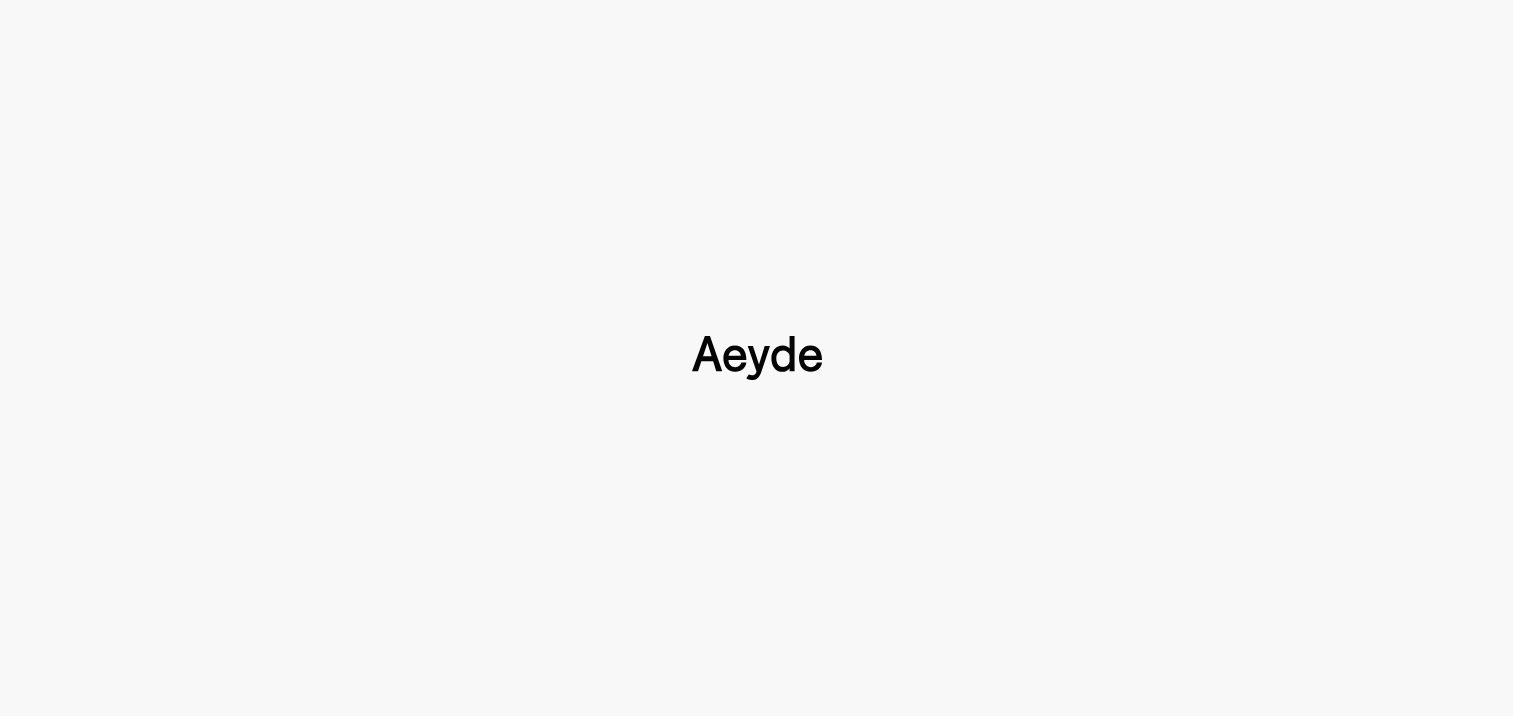type 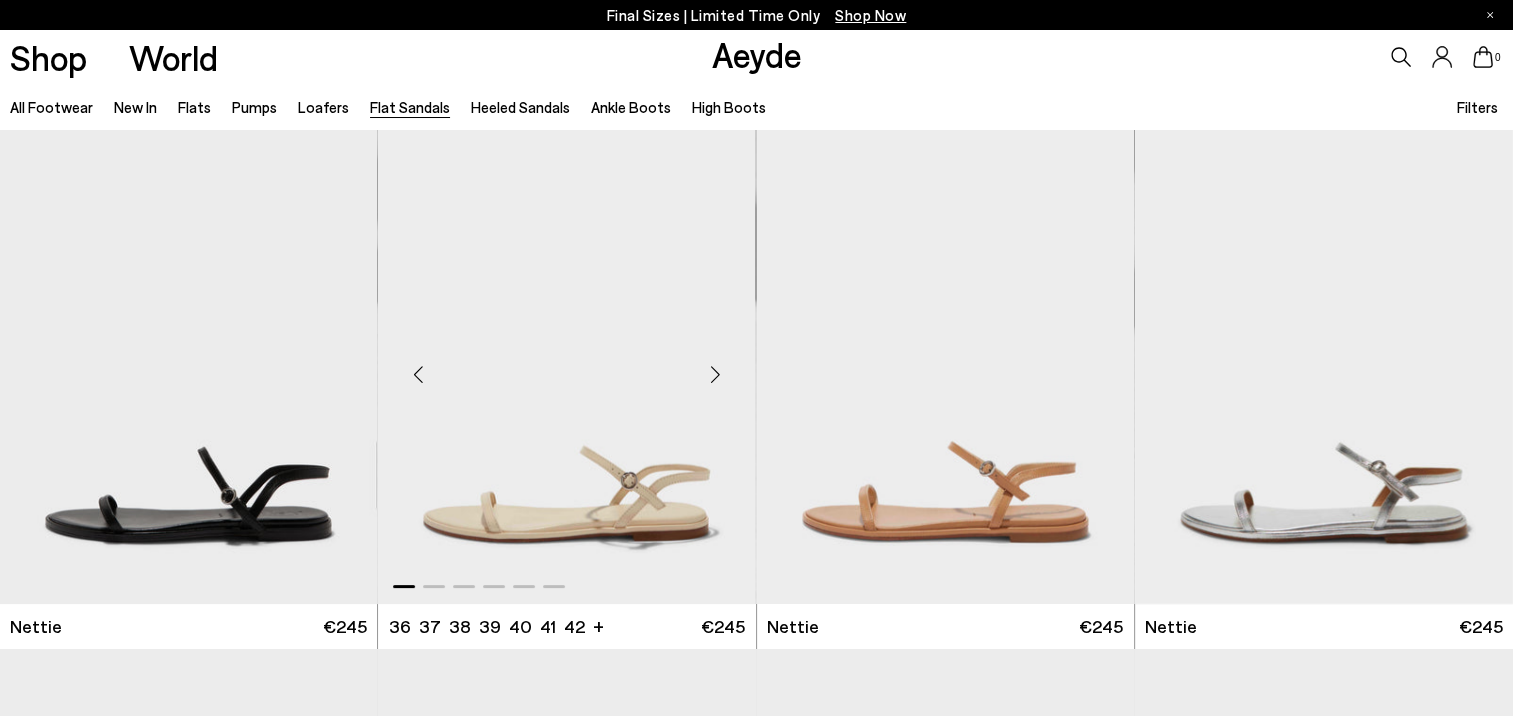 click at bounding box center [716, 374] 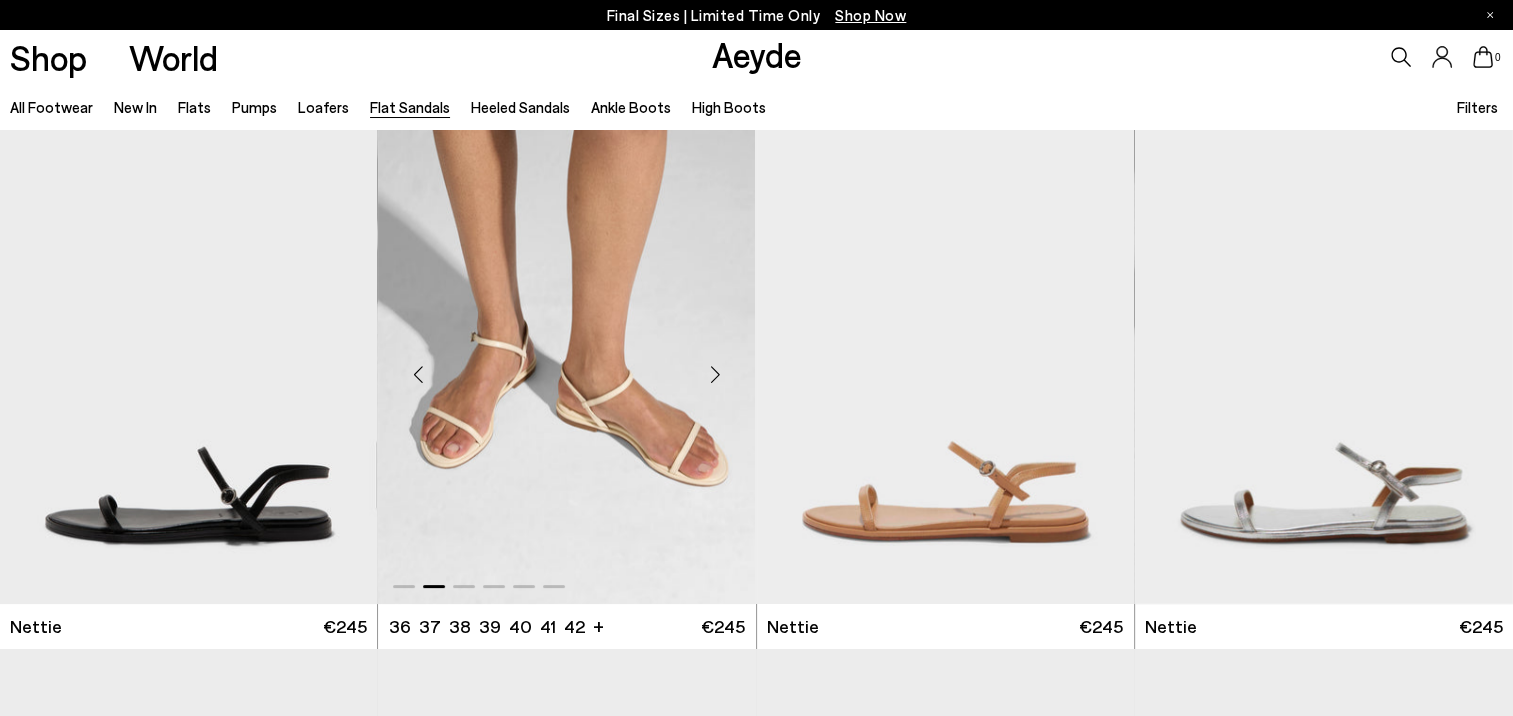 click at bounding box center [716, 374] 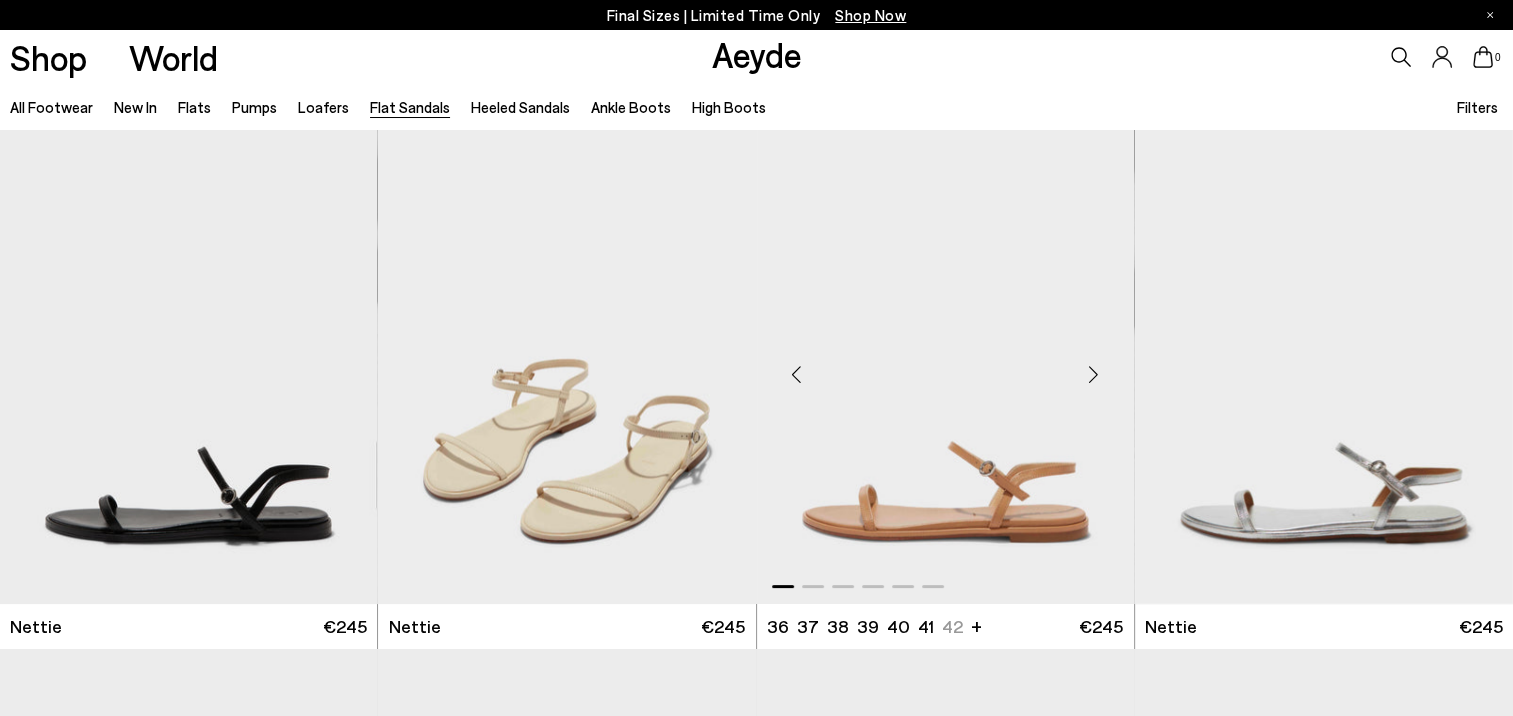 click at bounding box center (1094, 374) 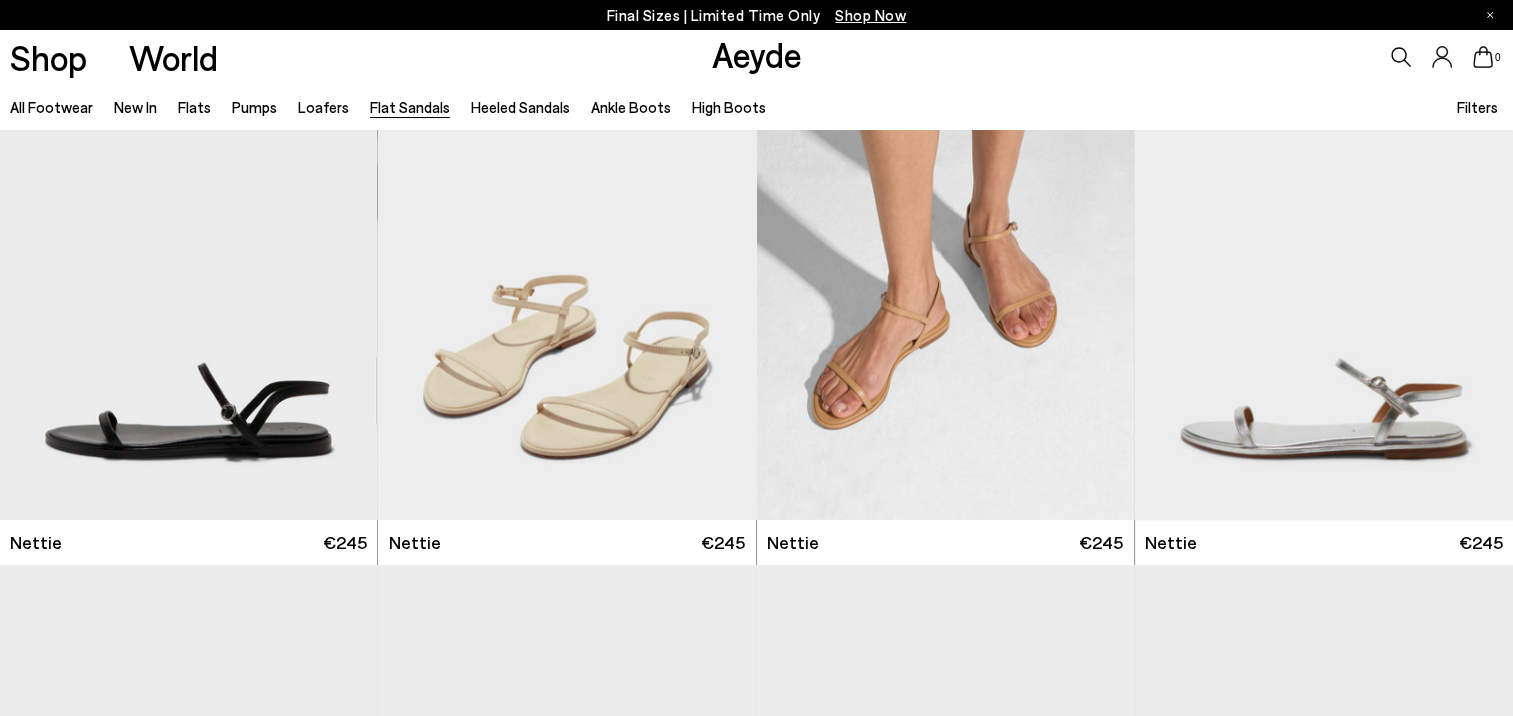 scroll, scrollTop: 0, scrollLeft: 0, axis: both 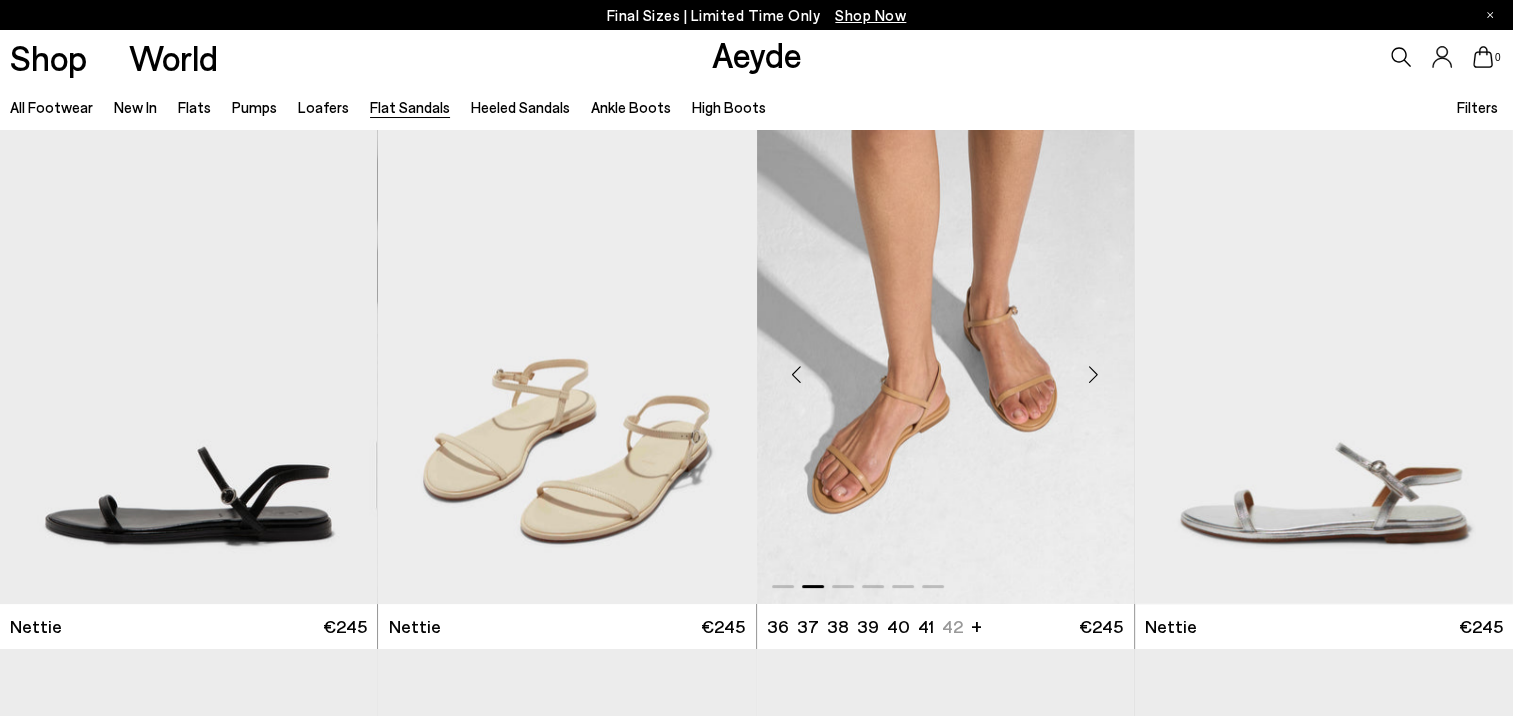 click at bounding box center [945, 366] 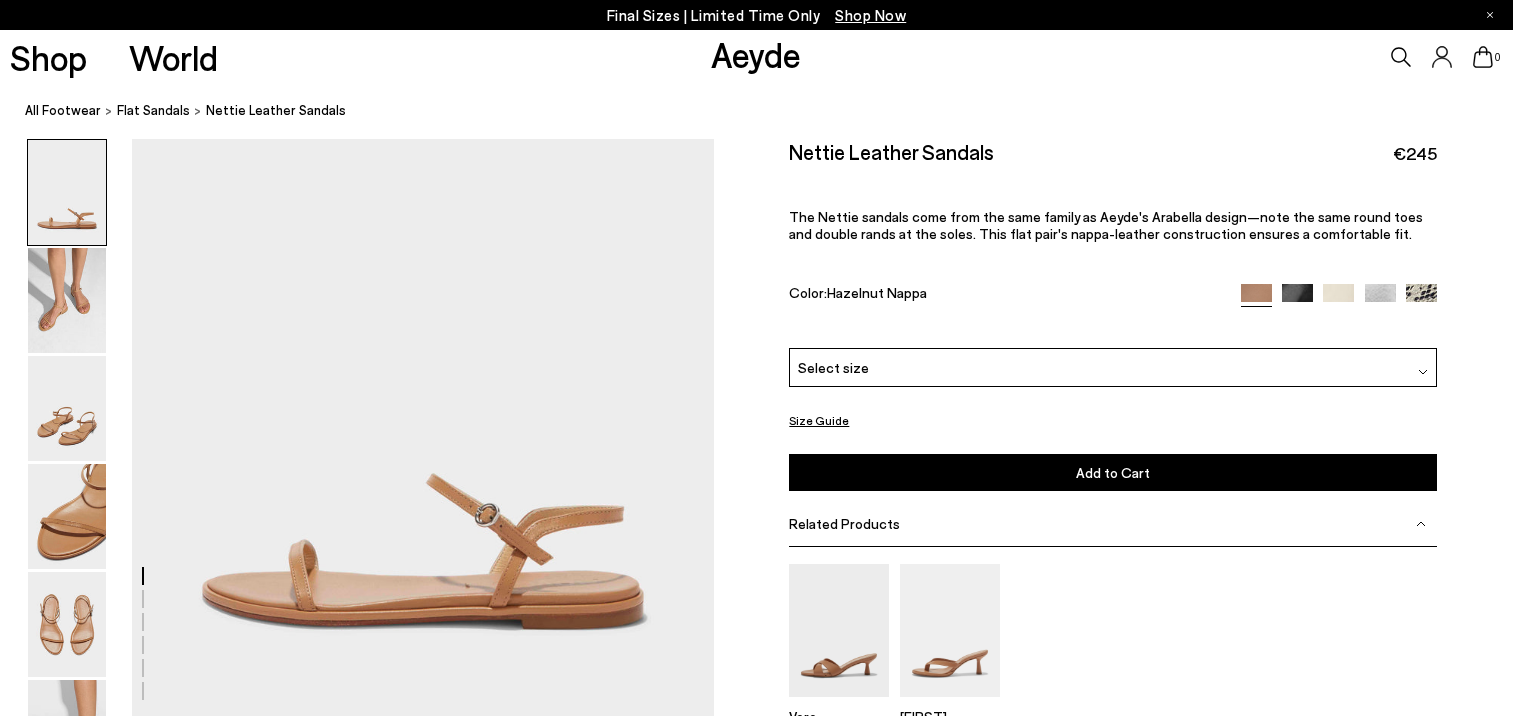 scroll, scrollTop: 0, scrollLeft: 0, axis: both 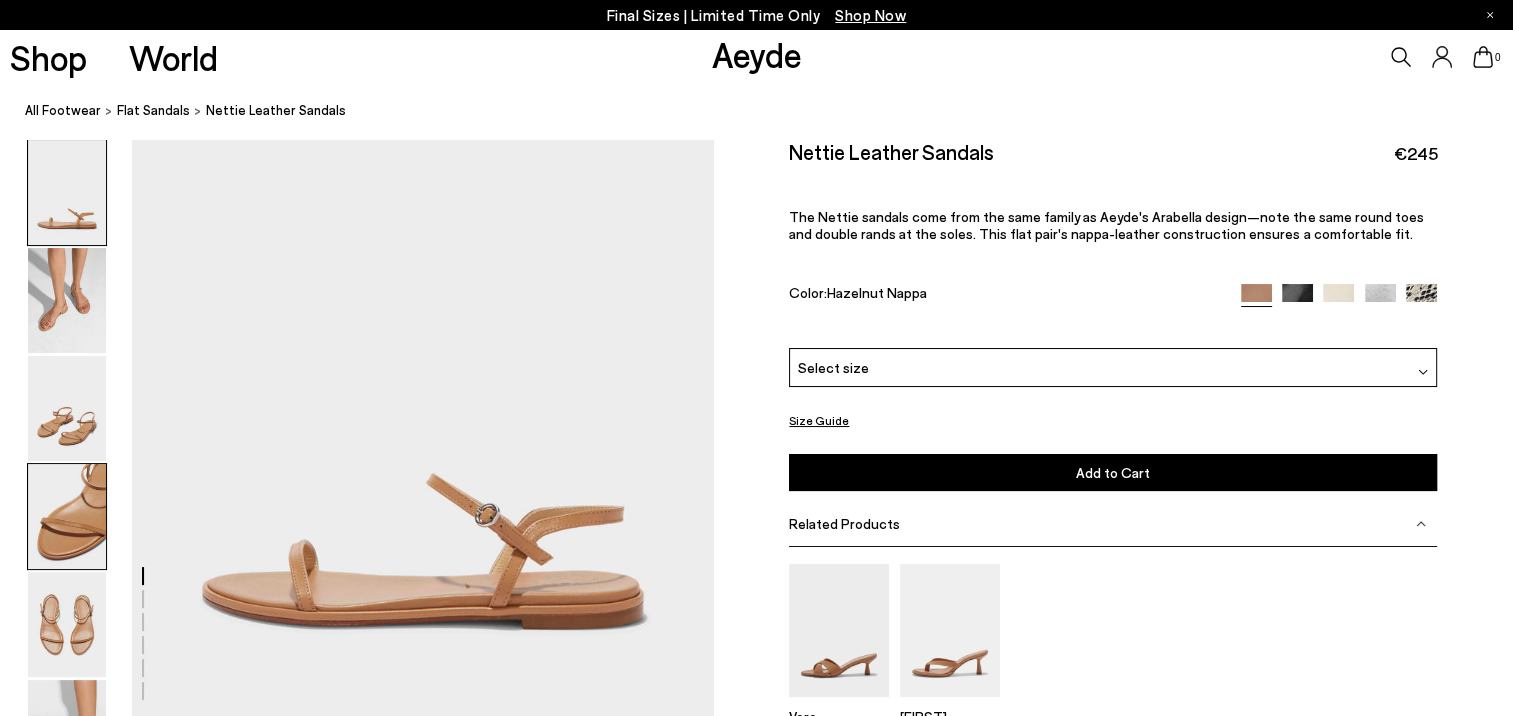 click at bounding box center [67, 516] 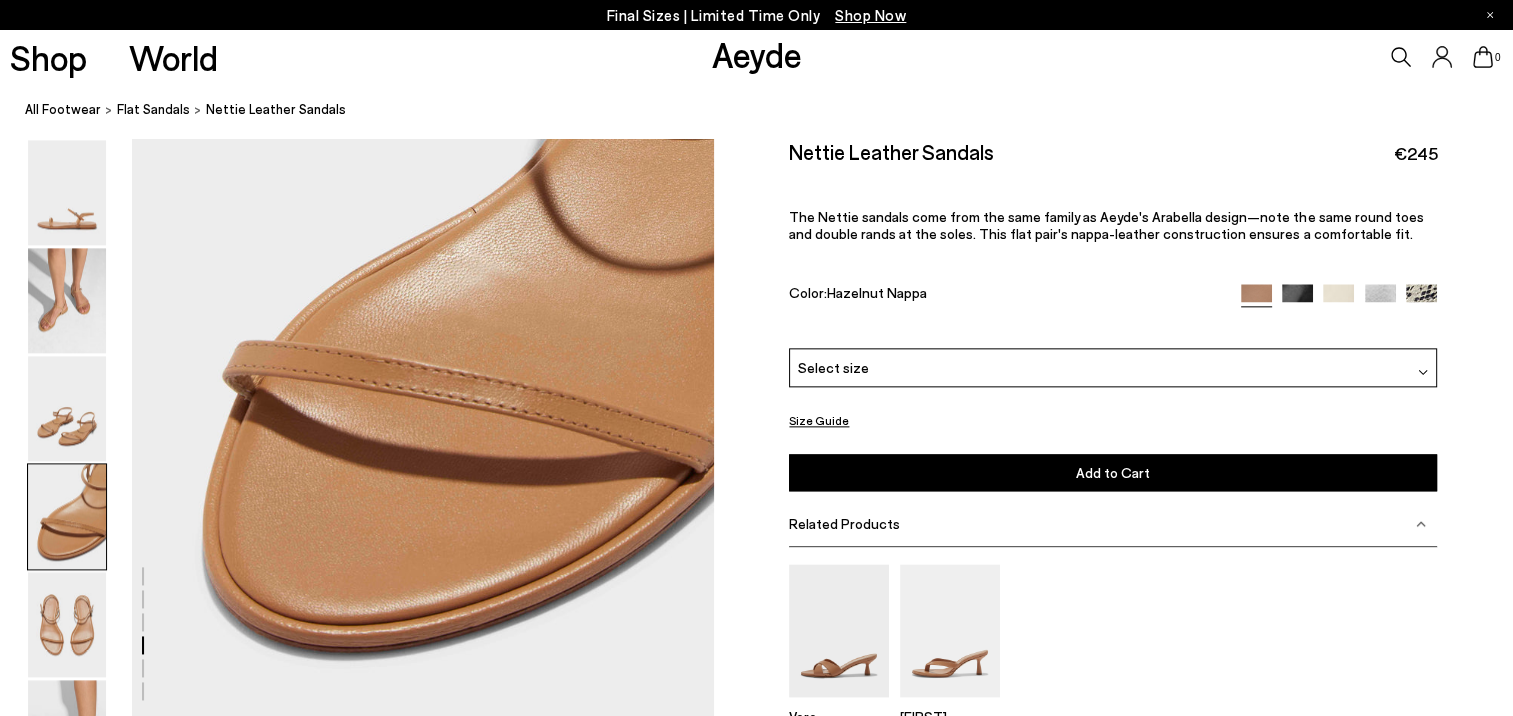scroll, scrollTop: 2339, scrollLeft: 0, axis: vertical 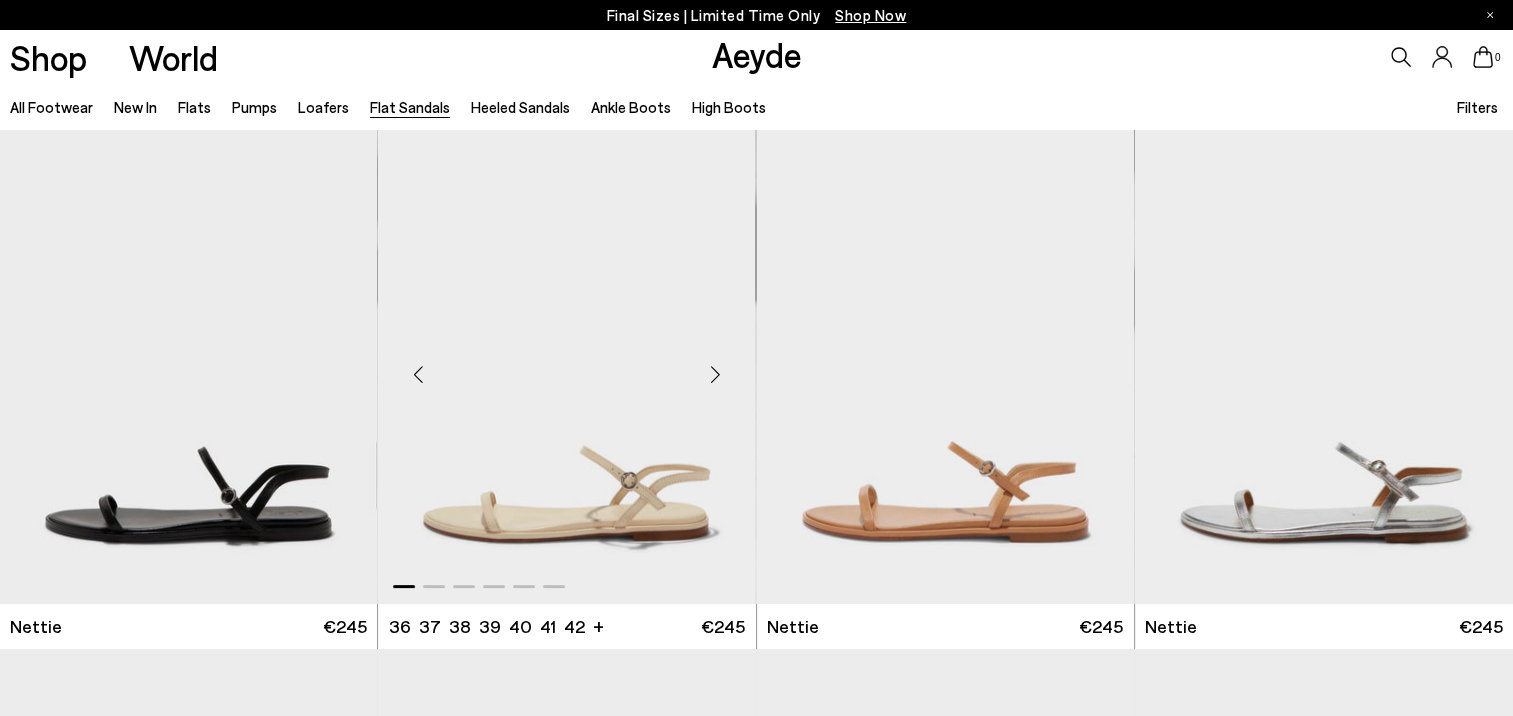 click at bounding box center [716, 374] 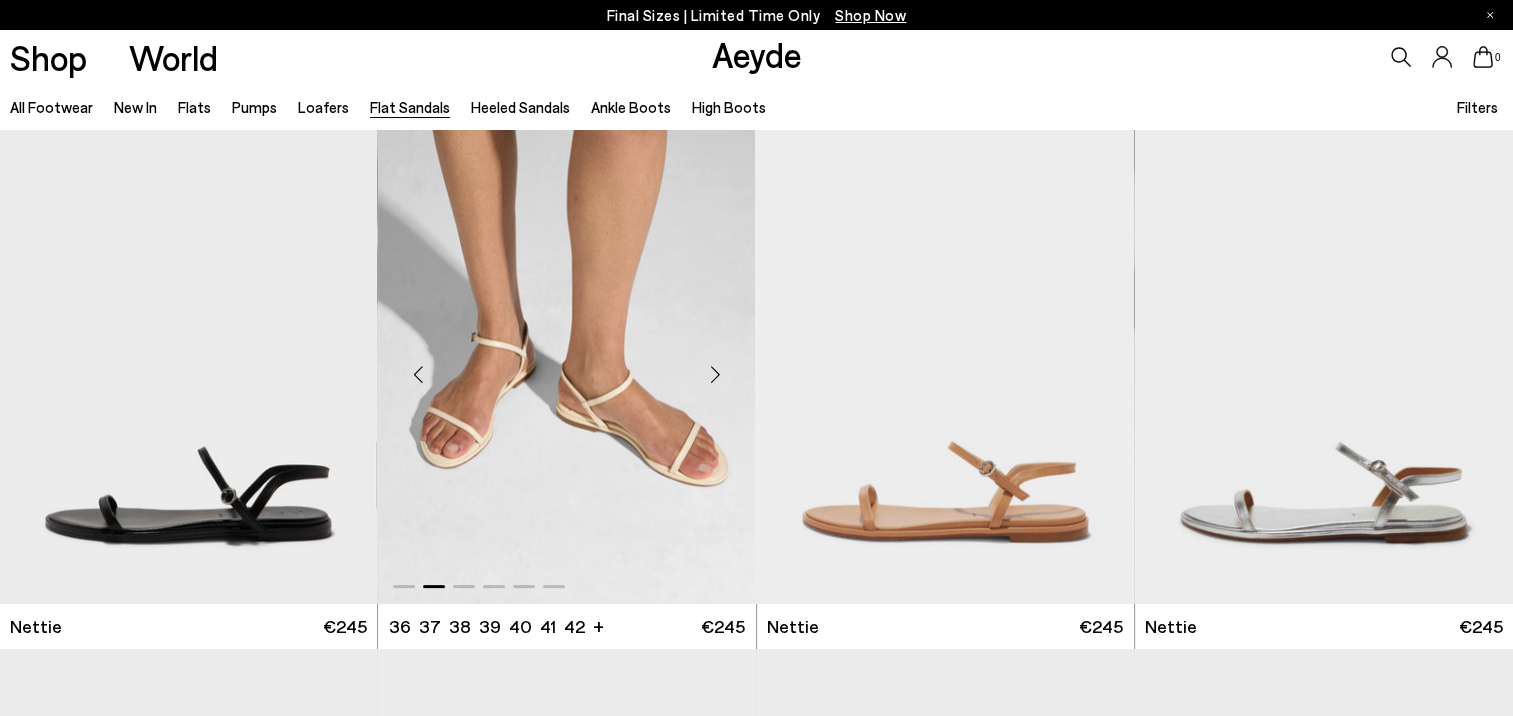 click at bounding box center [716, 374] 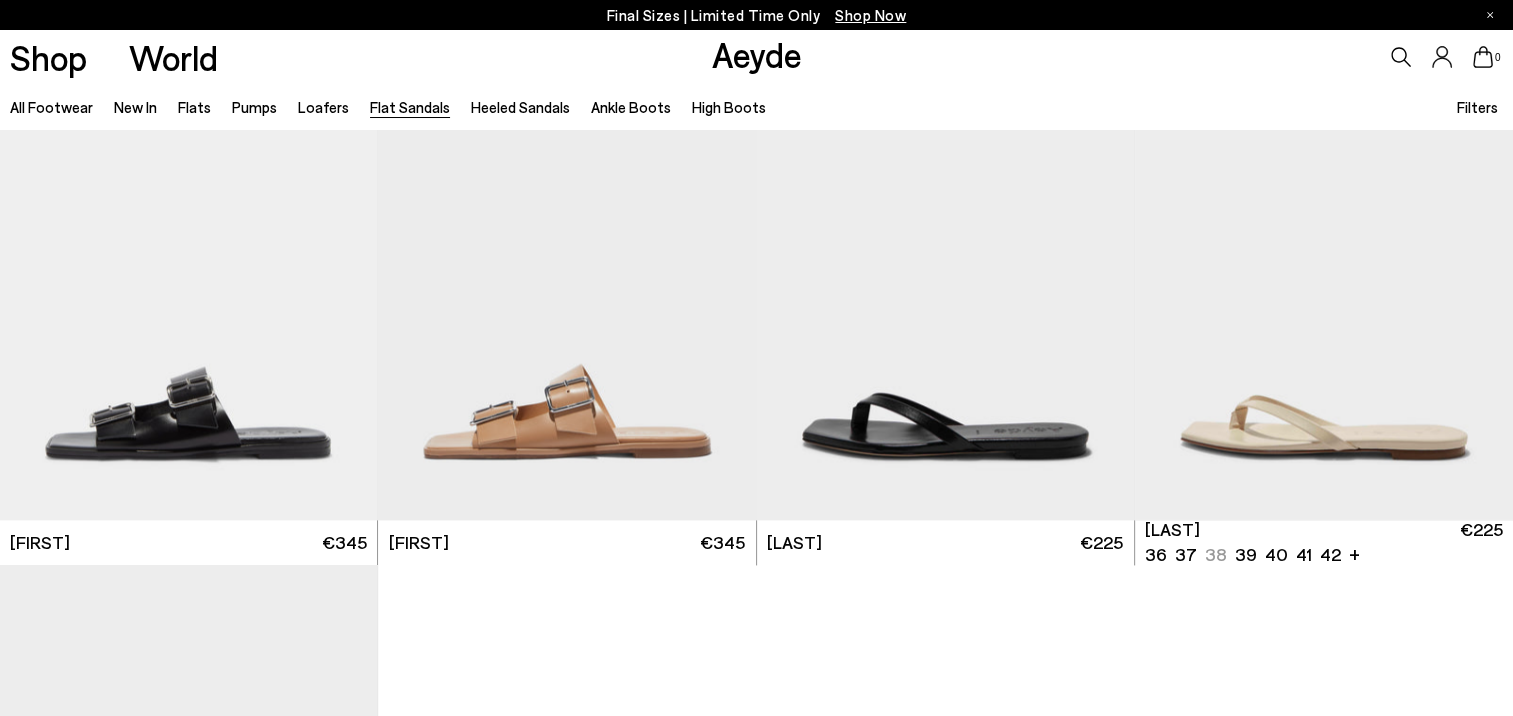 scroll, scrollTop: 2700, scrollLeft: 0, axis: vertical 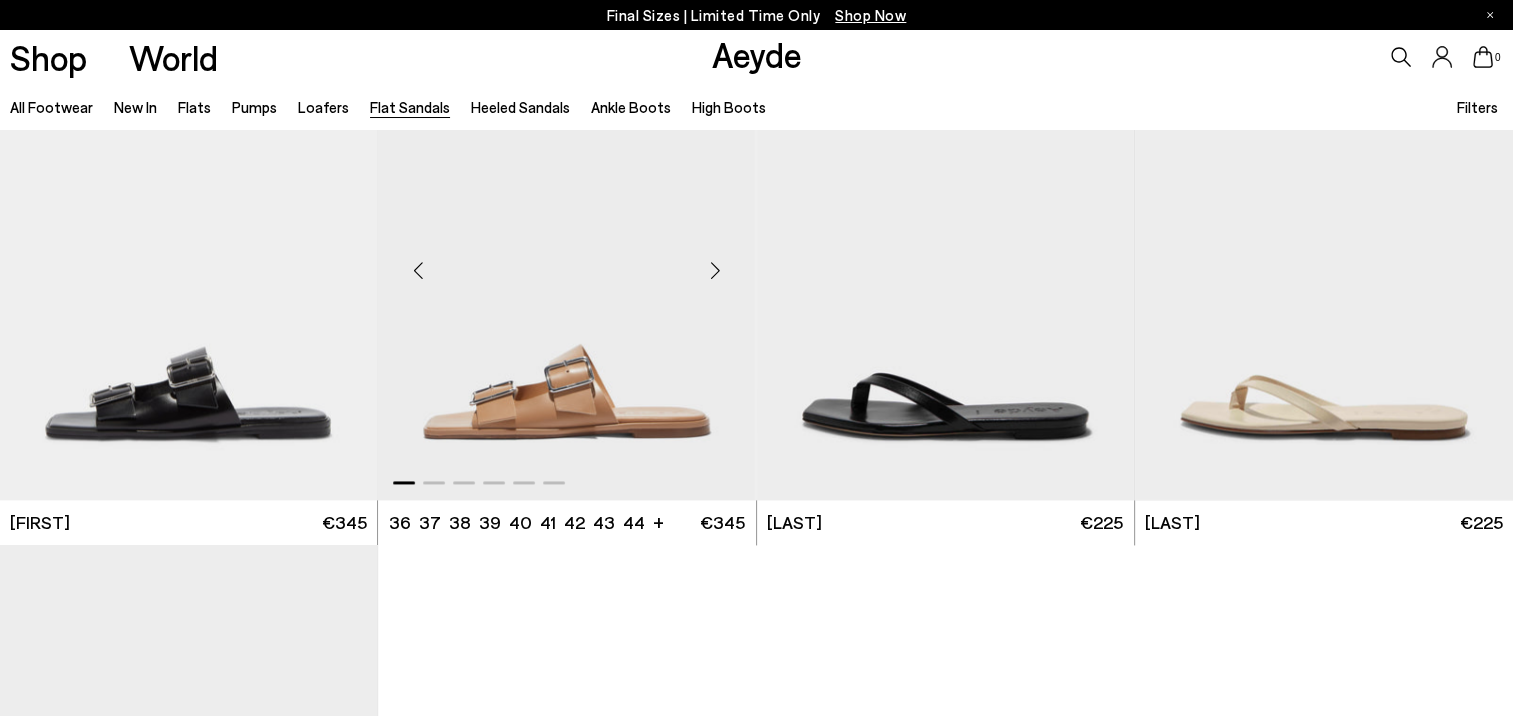 click at bounding box center [566, 263] 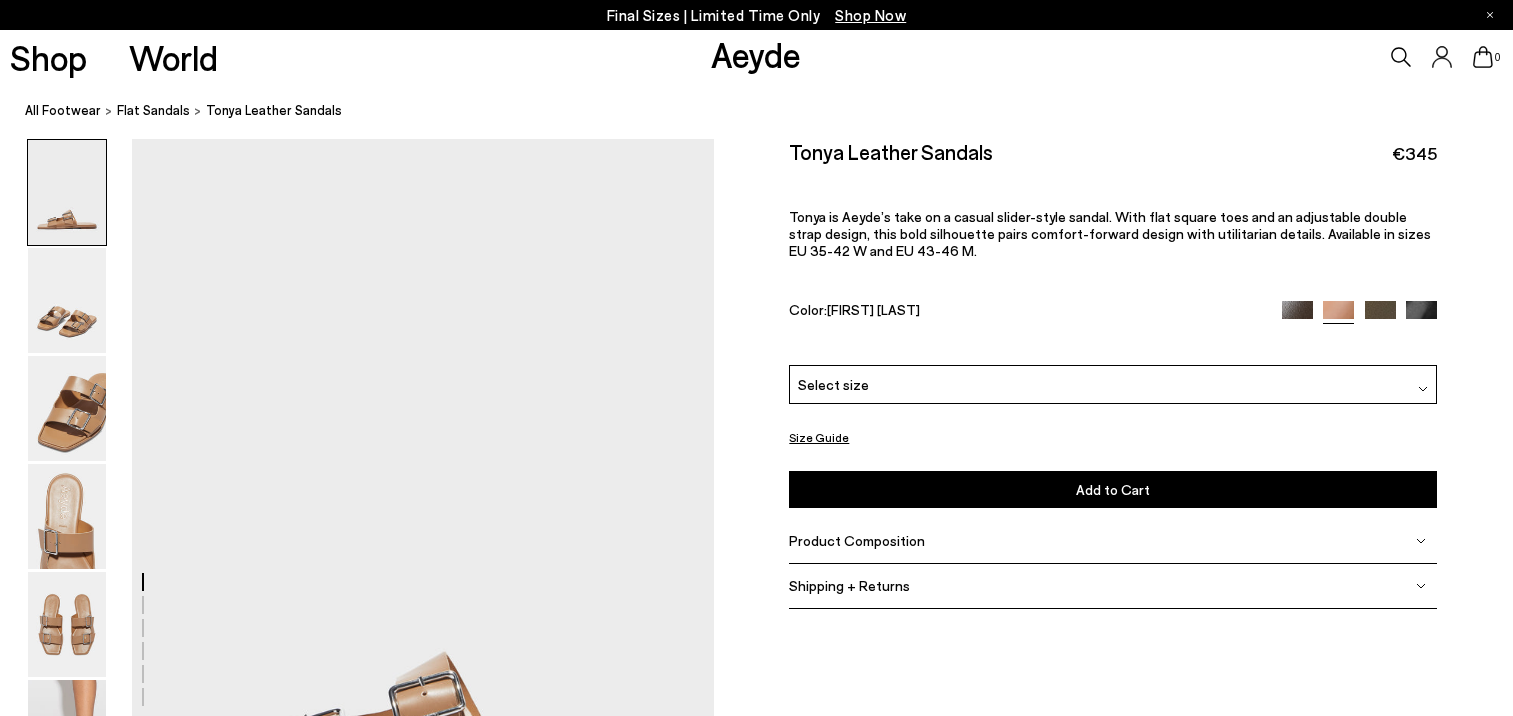 scroll, scrollTop: 0, scrollLeft: 0, axis: both 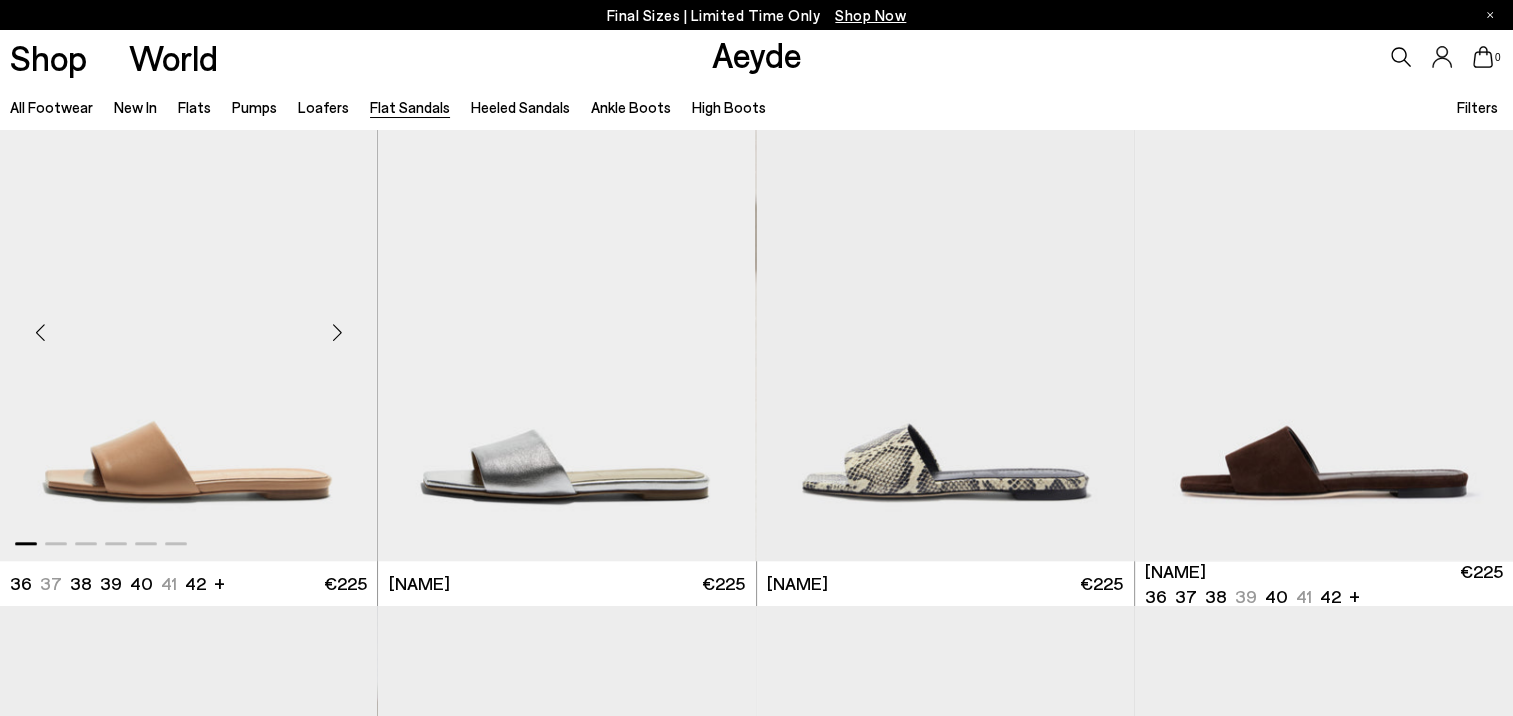 click at bounding box center [188, 324] 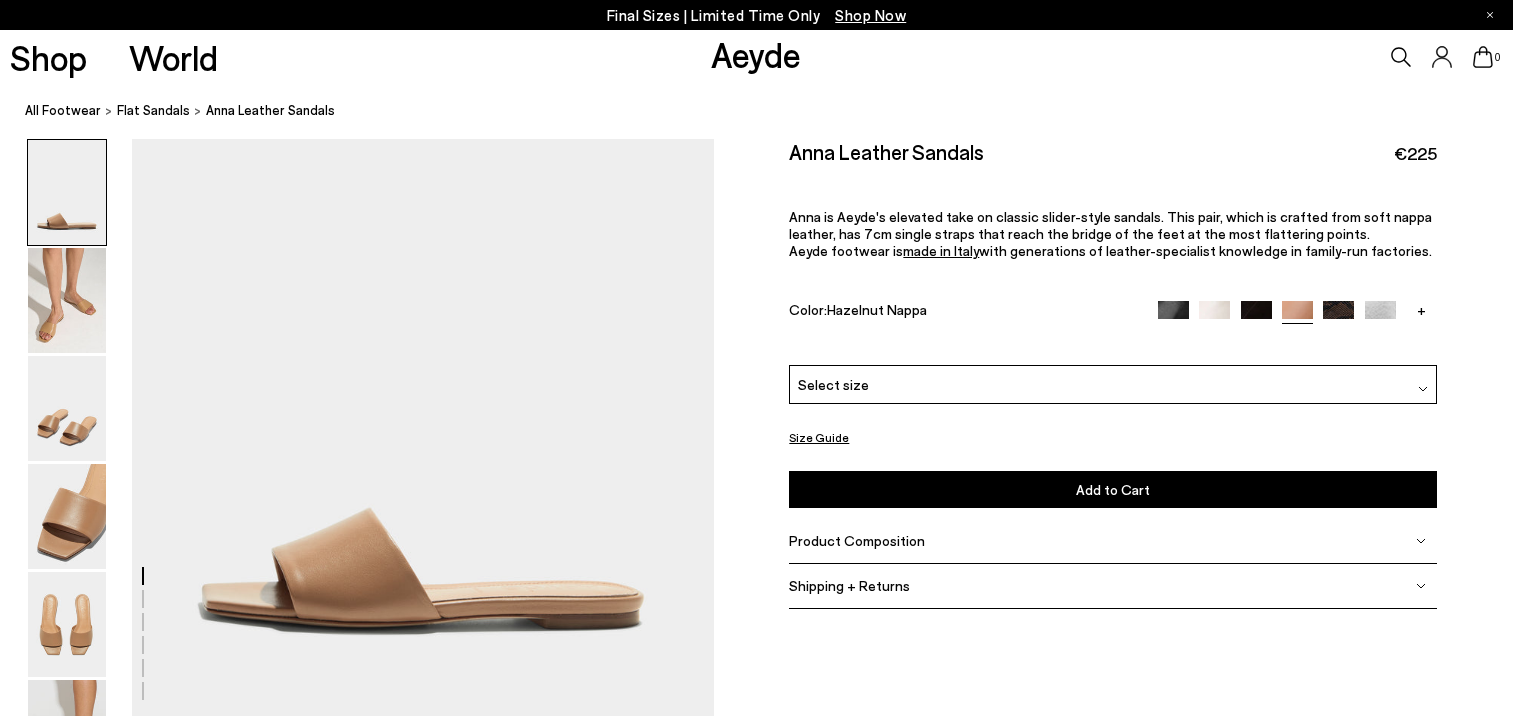 scroll, scrollTop: 0, scrollLeft: 0, axis: both 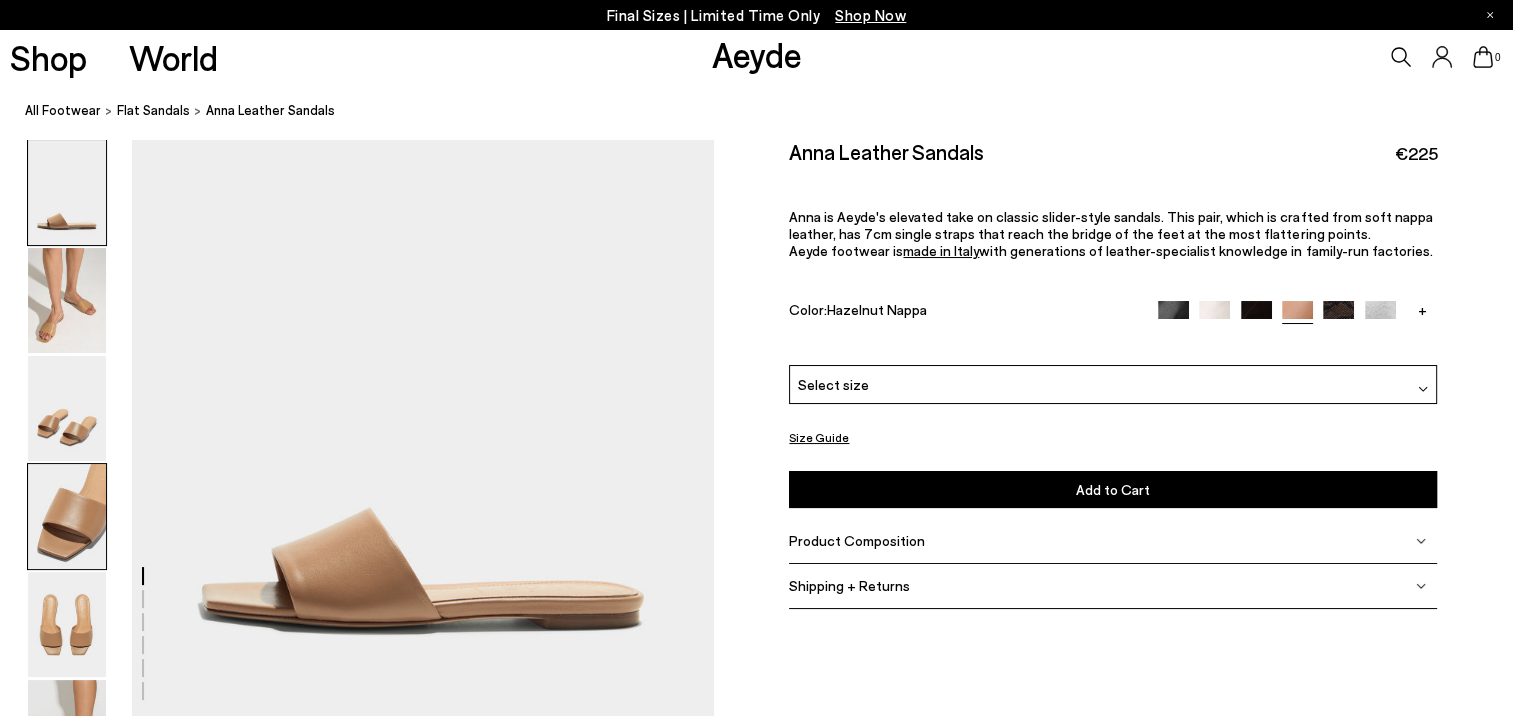 click at bounding box center (67, 516) 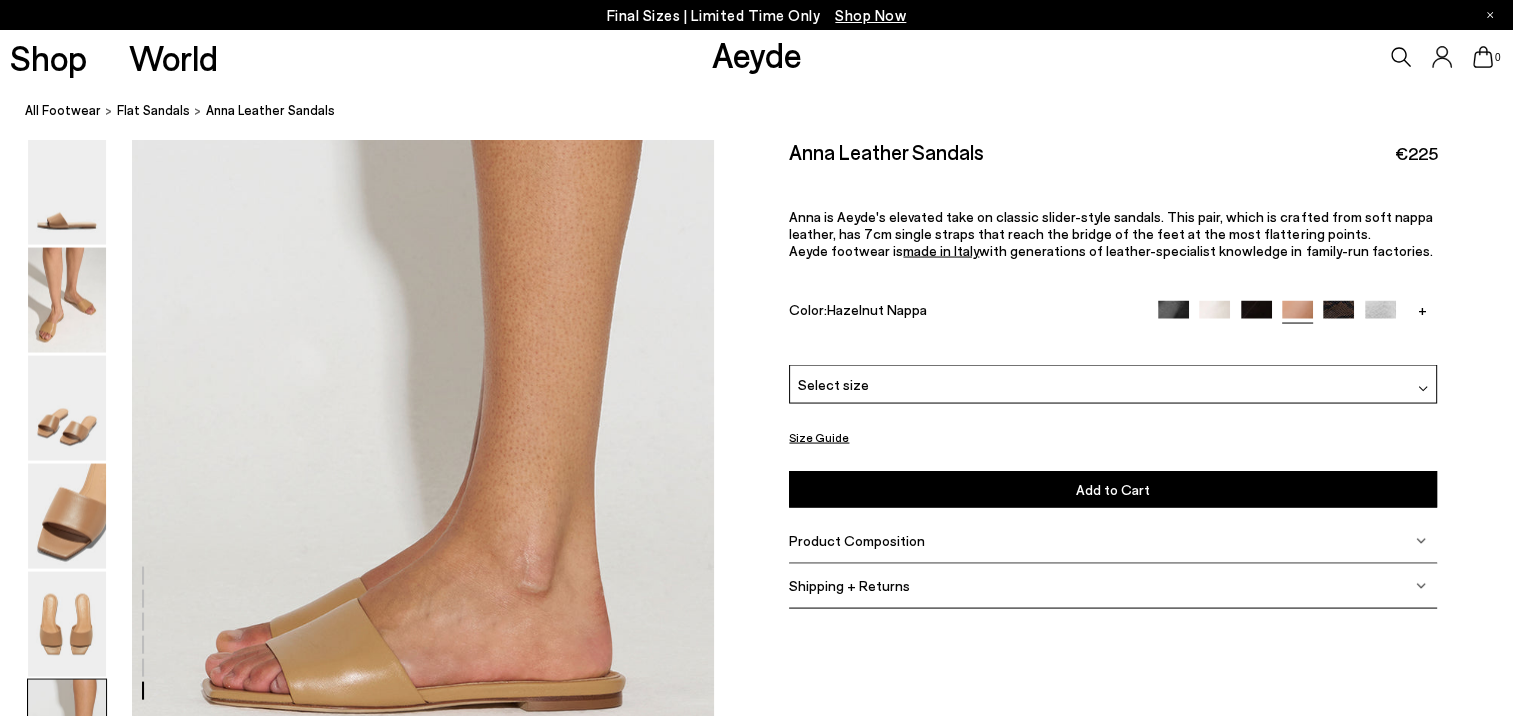 scroll, scrollTop: 3939, scrollLeft: 0, axis: vertical 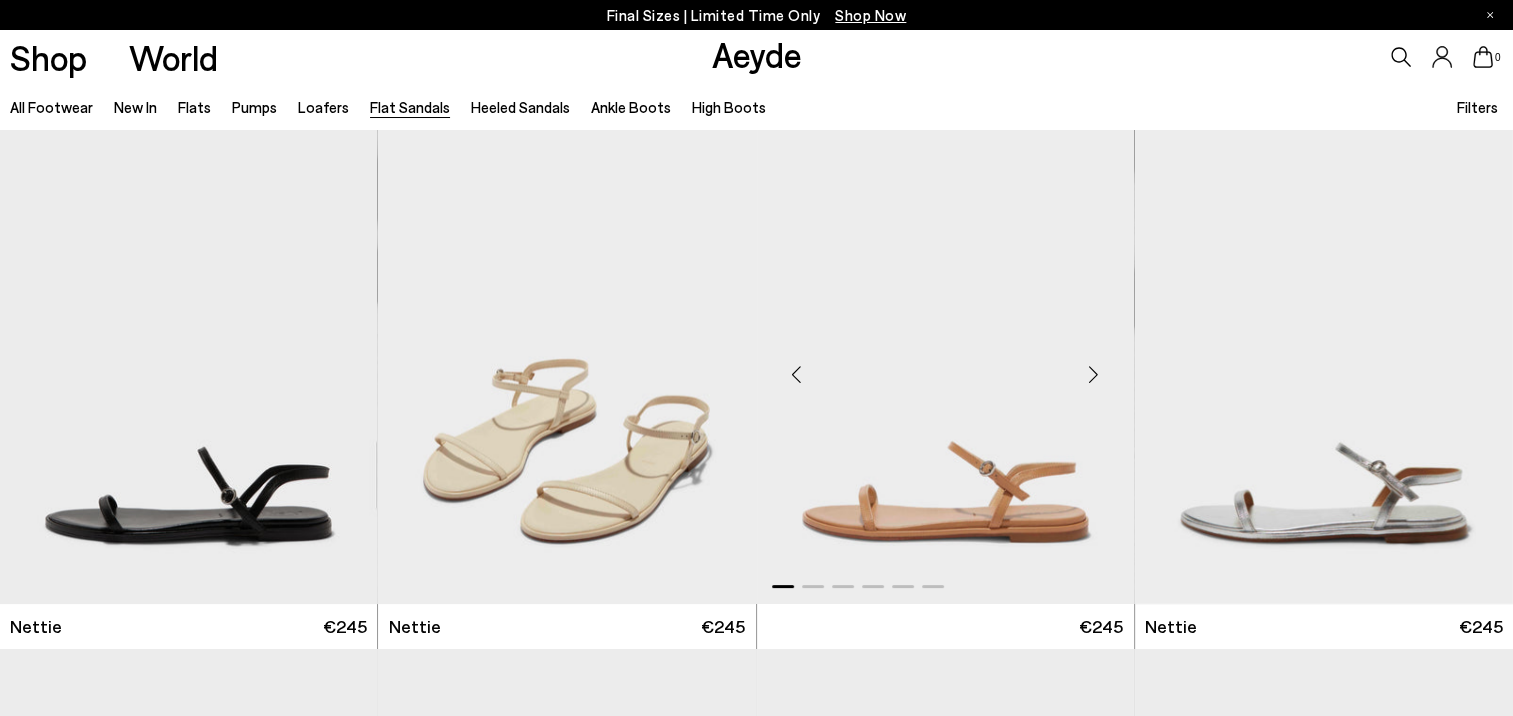 click at bounding box center [945, 366] 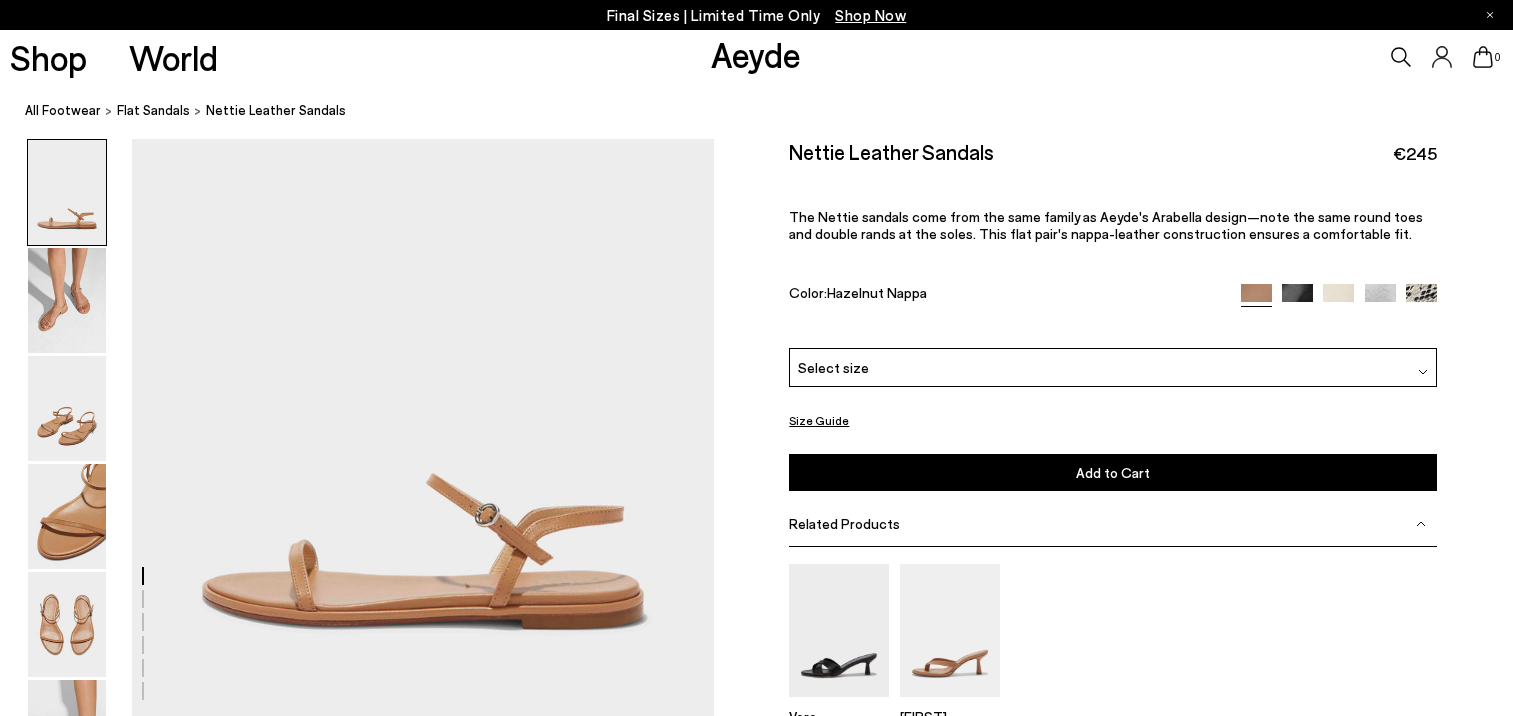scroll, scrollTop: 0, scrollLeft: 0, axis: both 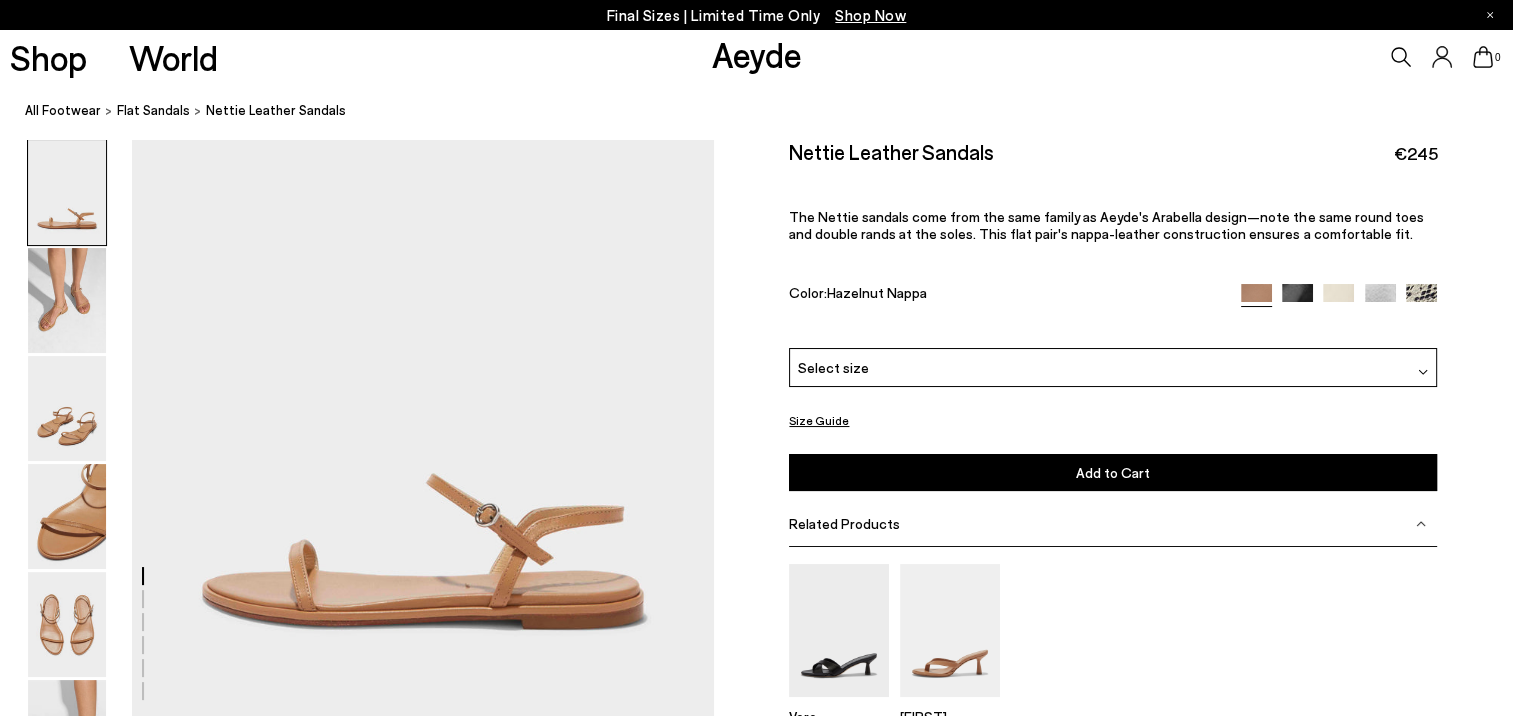click at bounding box center (1338, 299) 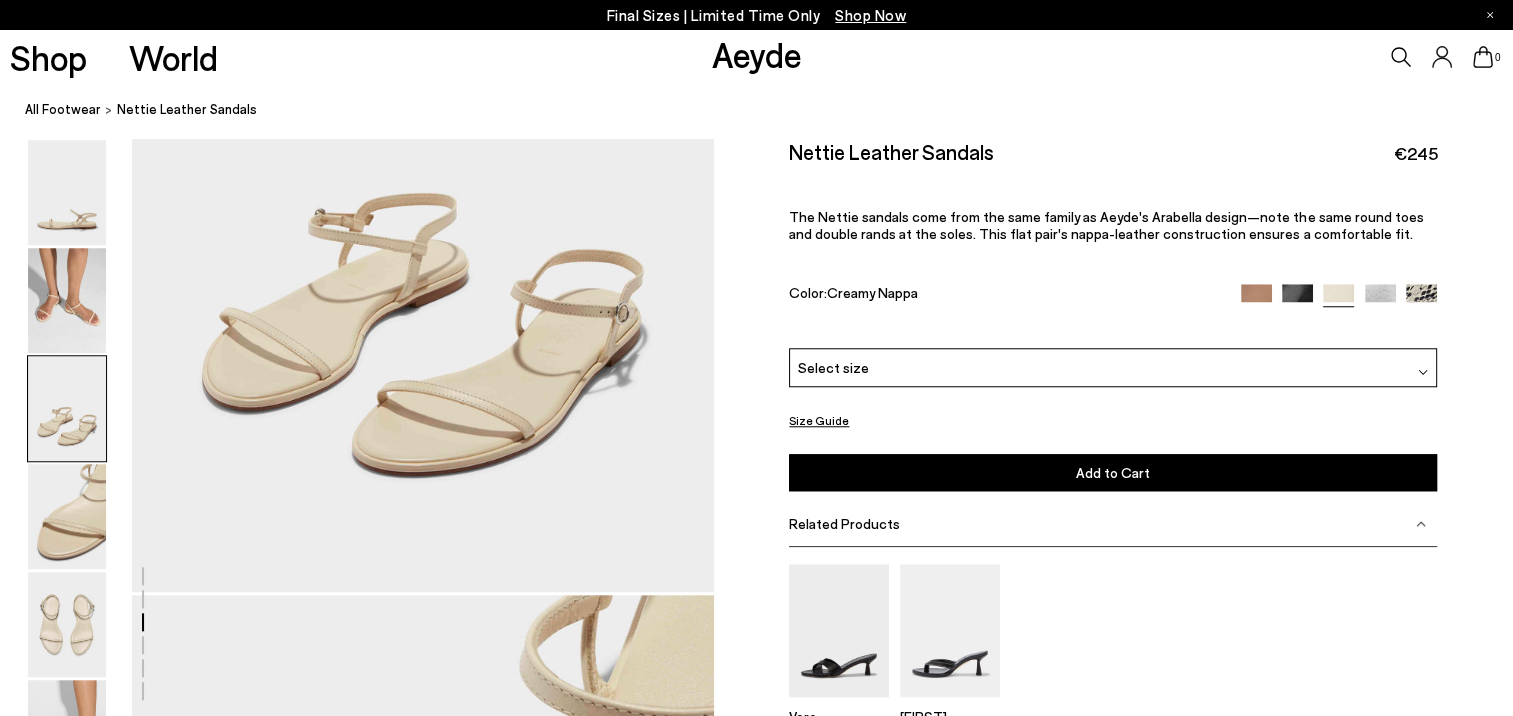 scroll, scrollTop: 1700, scrollLeft: 0, axis: vertical 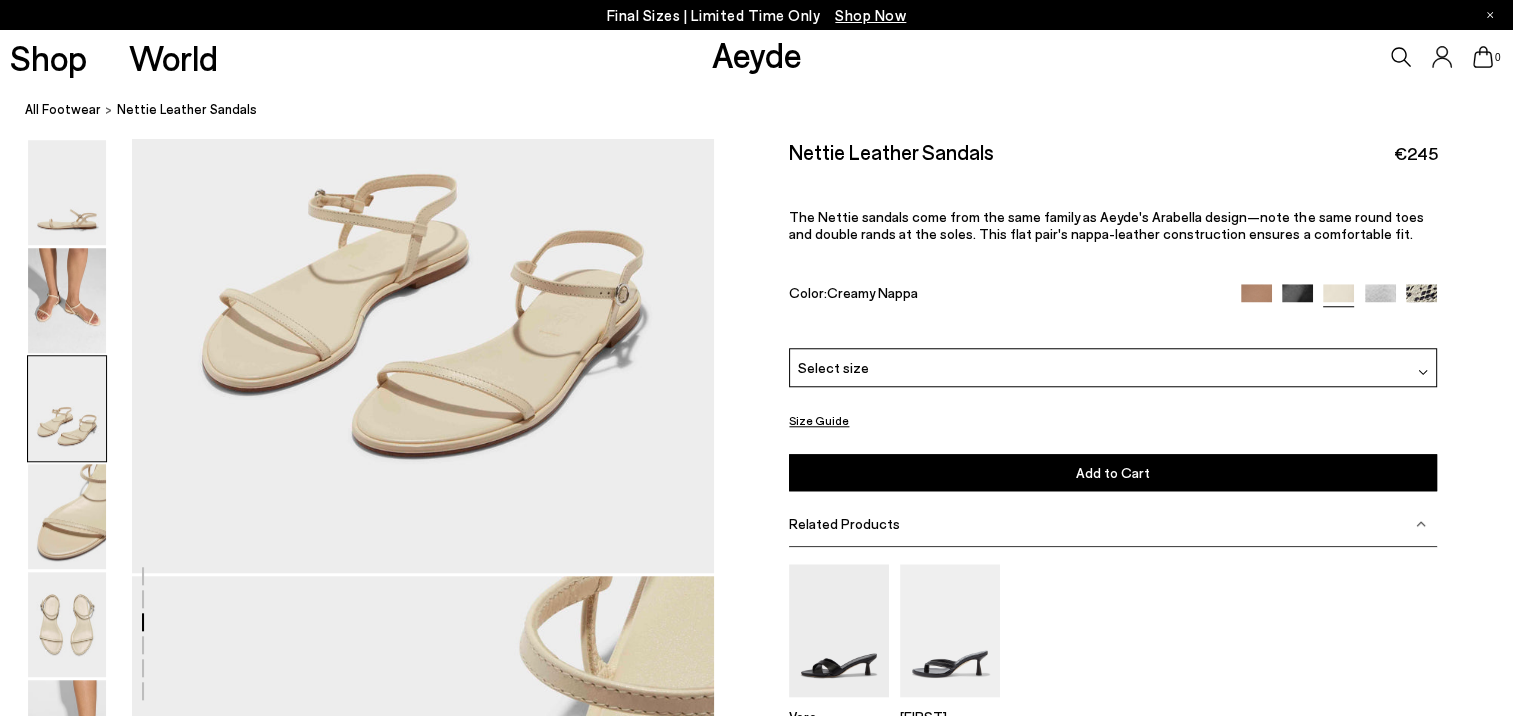 click at bounding box center [1256, 299] 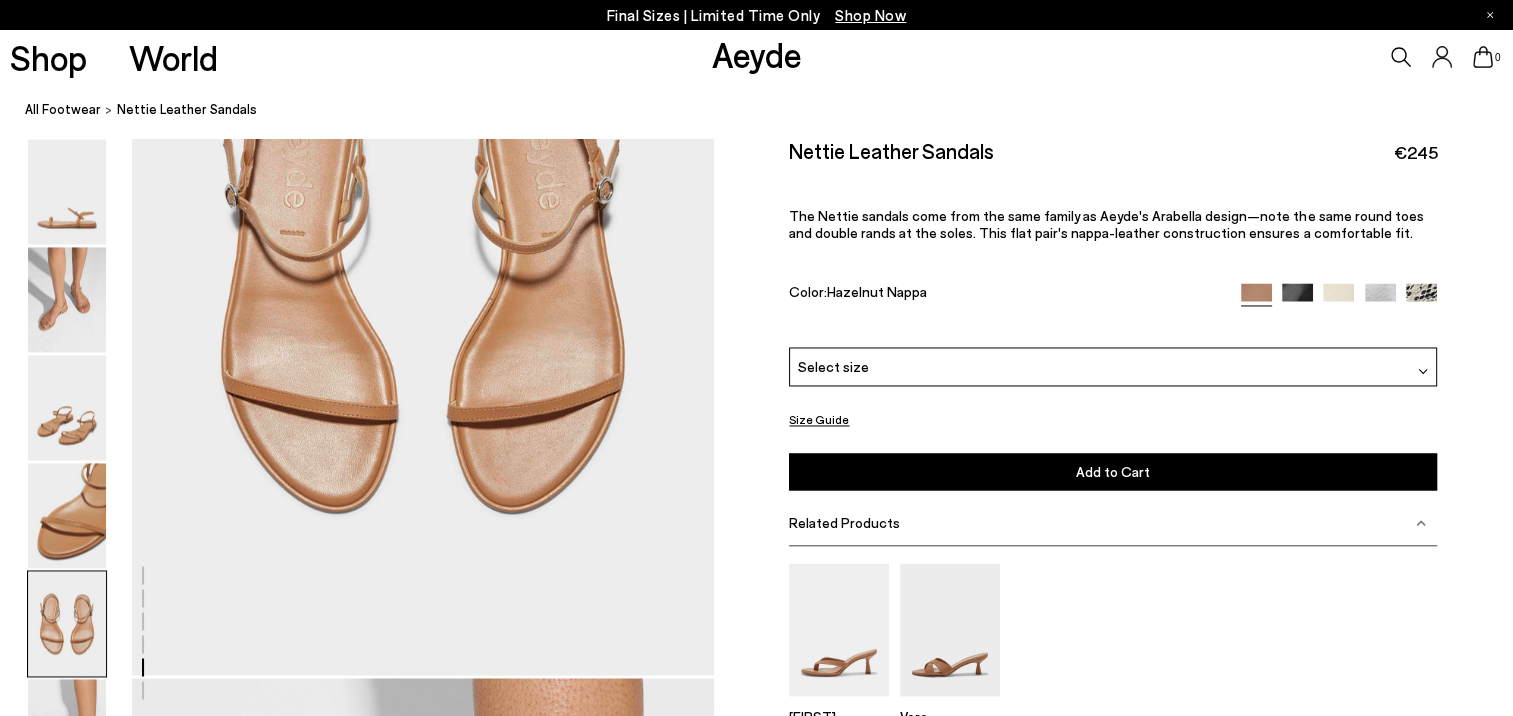 scroll, scrollTop: 2900, scrollLeft: 0, axis: vertical 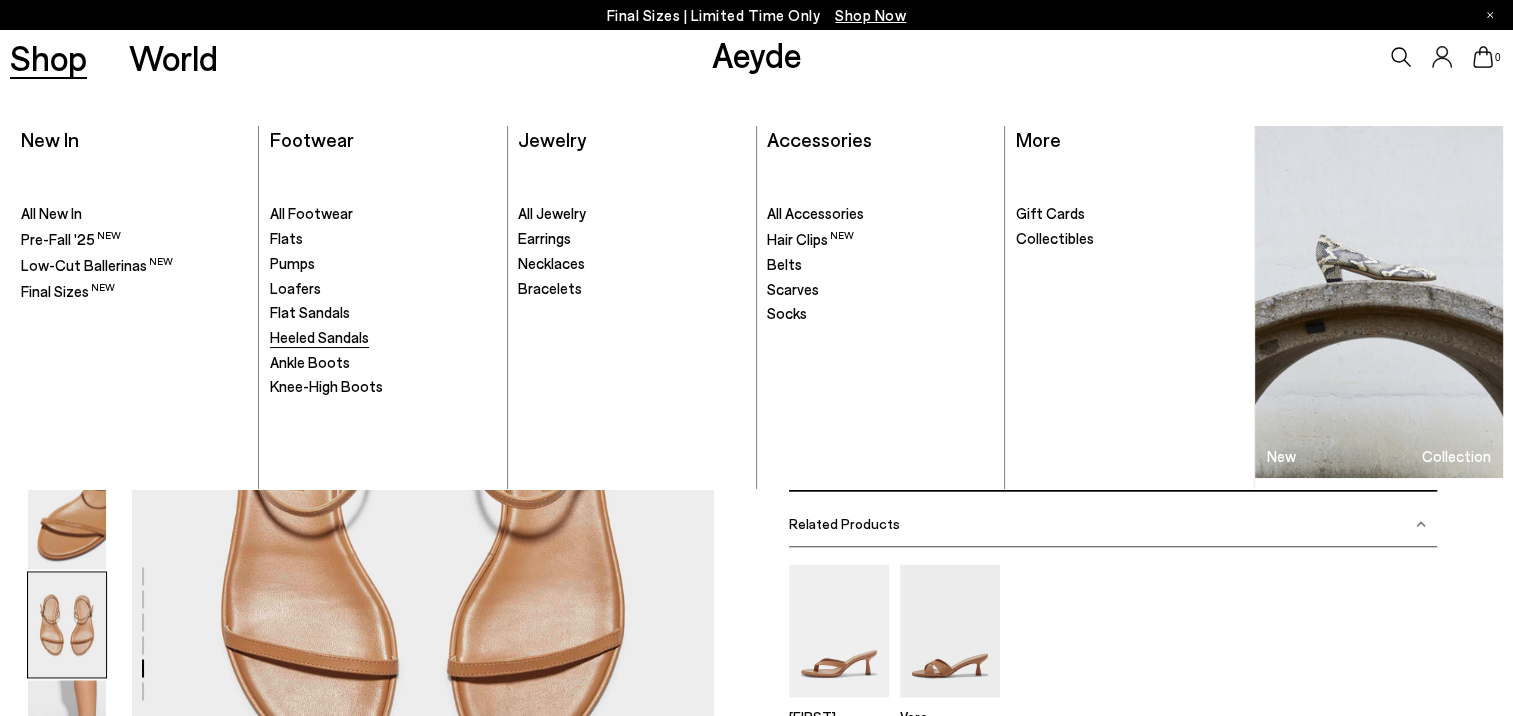click on "Heeled Sandals" at bounding box center [319, 337] 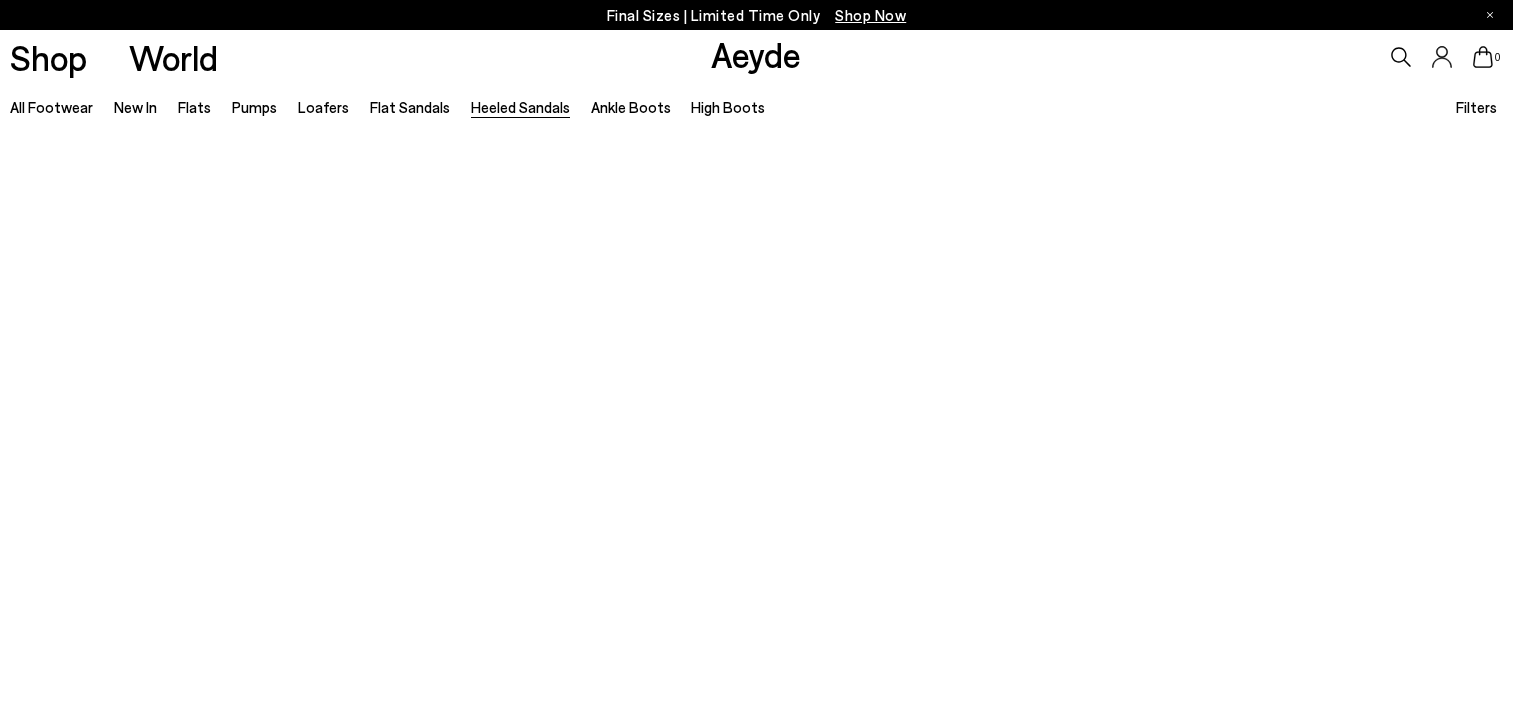 scroll, scrollTop: 0, scrollLeft: 0, axis: both 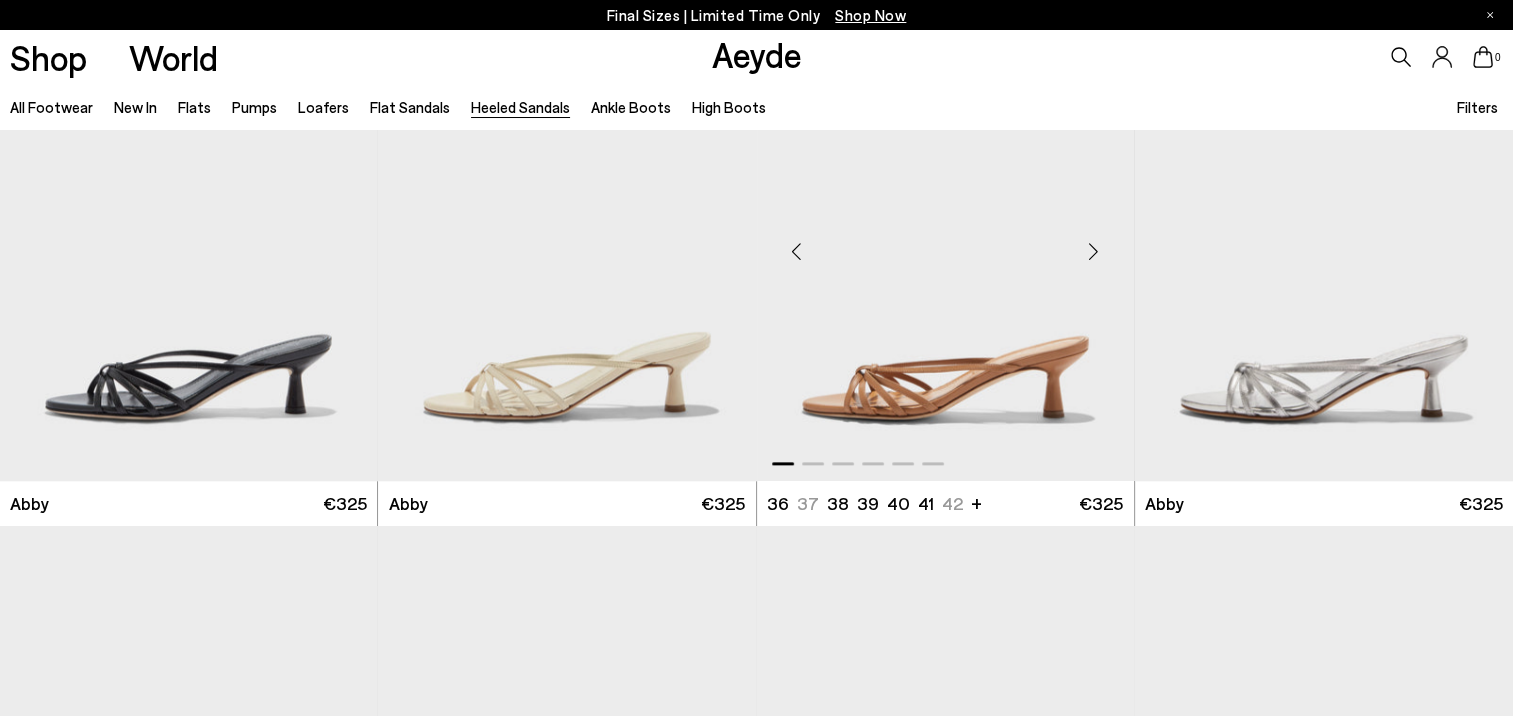 click at bounding box center [1094, 252] 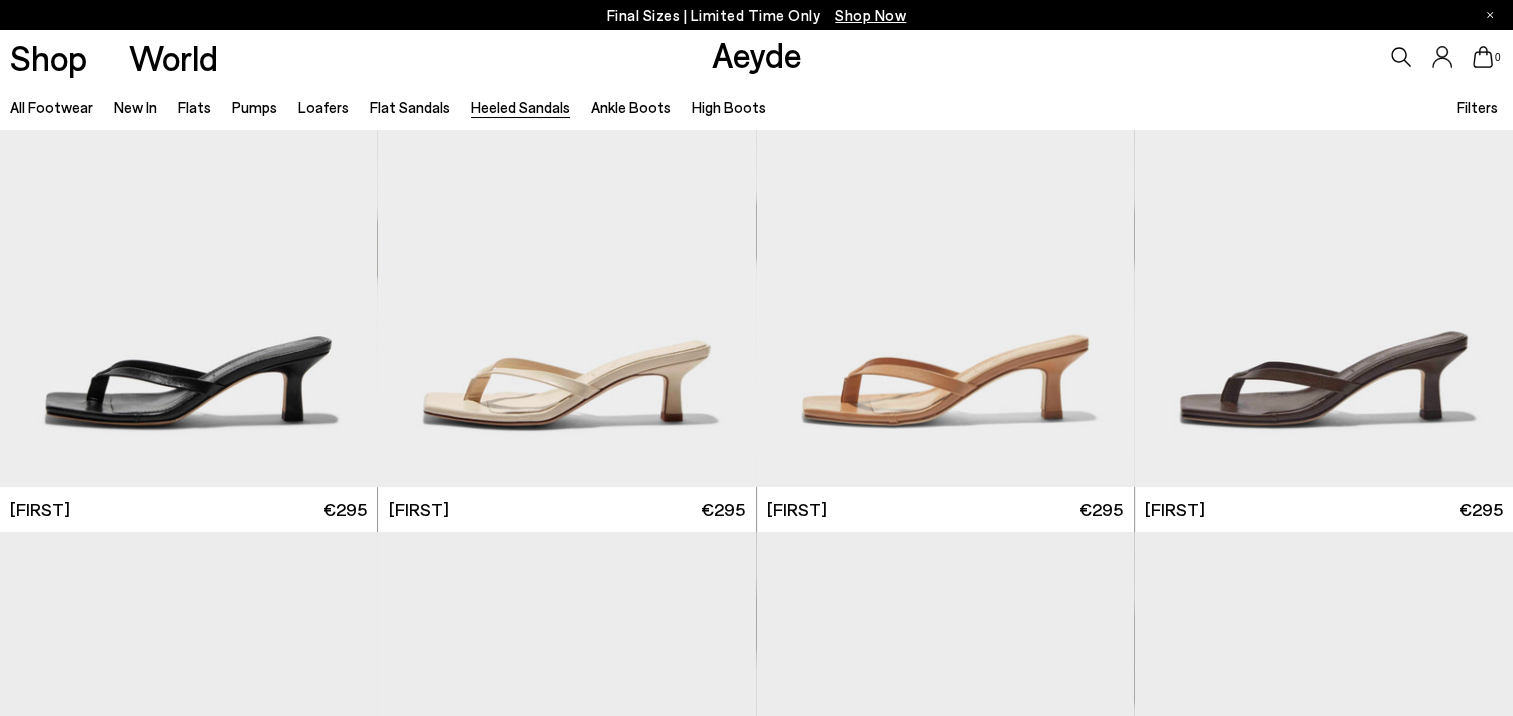 scroll, scrollTop: 0, scrollLeft: 0, axis: both 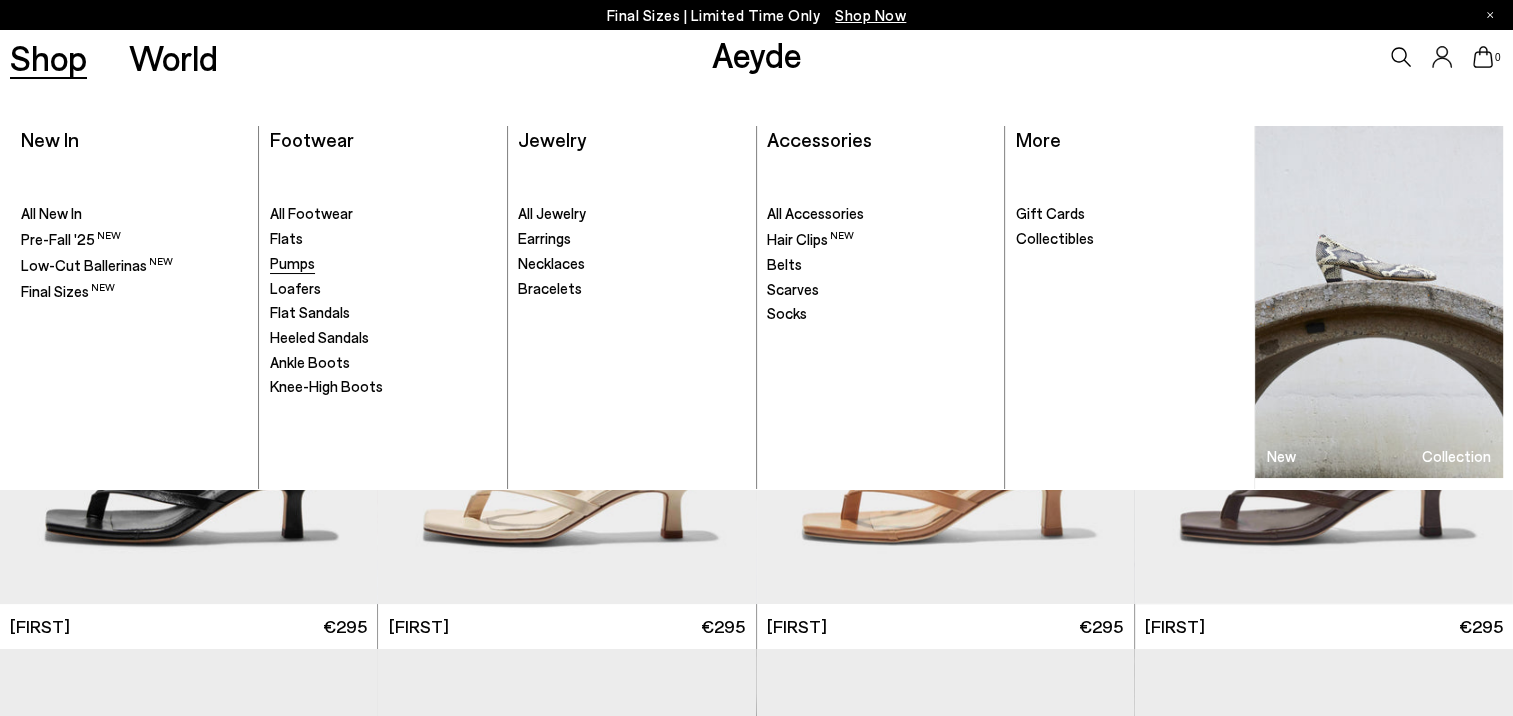 click on "Pumps" at bounding box center (292, 263) 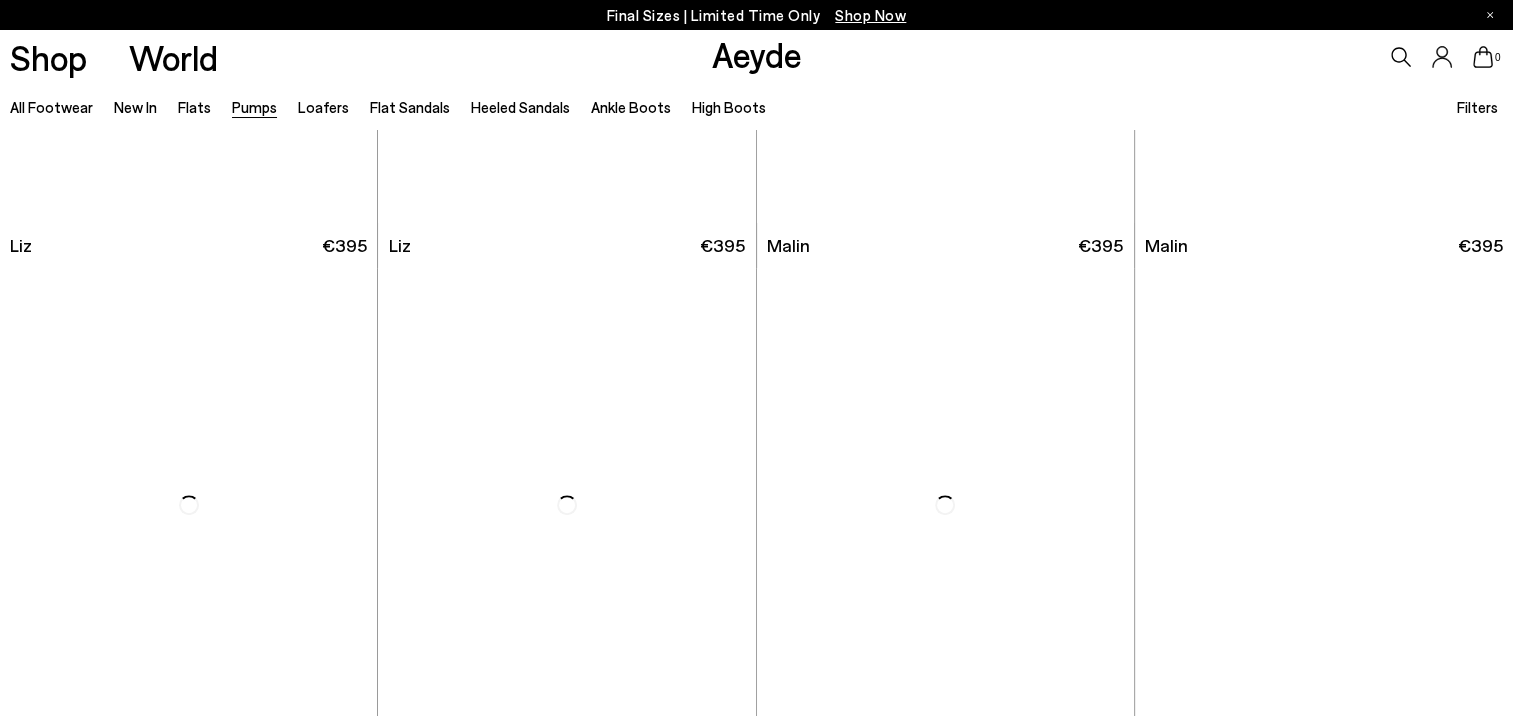 scroll, scrollTop: 1200, scrollLeft: 0, axis: vertical 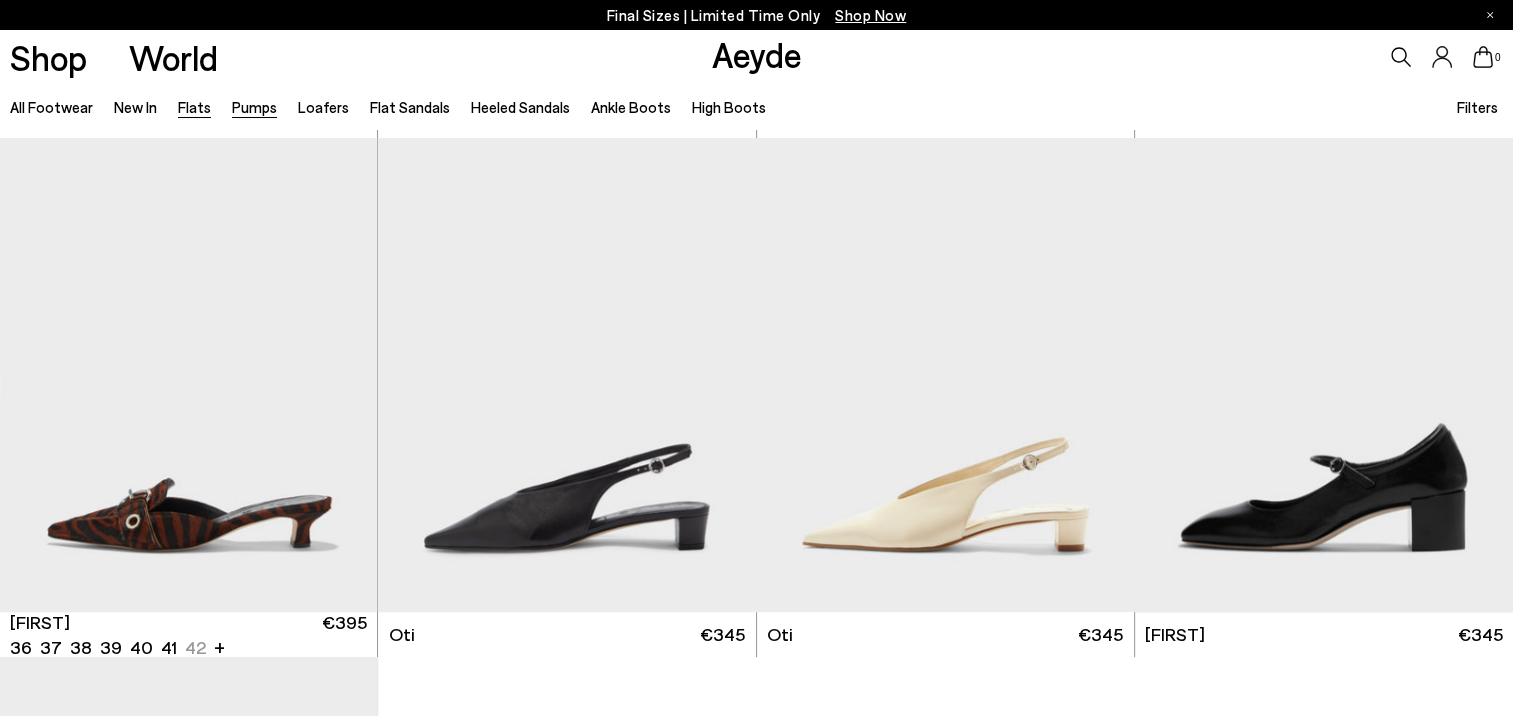 click on "Flats" at bounding box center (194, 107) 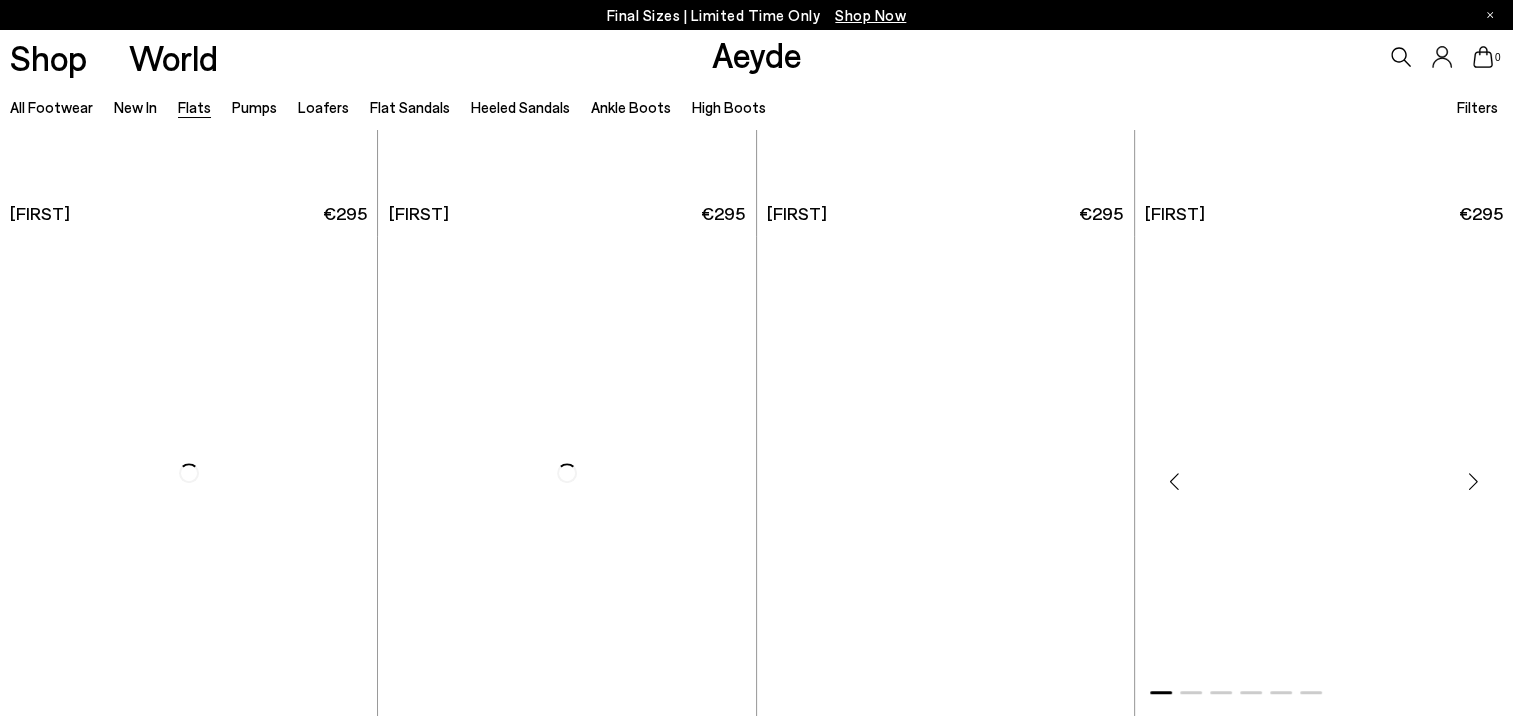 scroll, scrollTop: 1100, scrollLeft: 0, axis: vertical 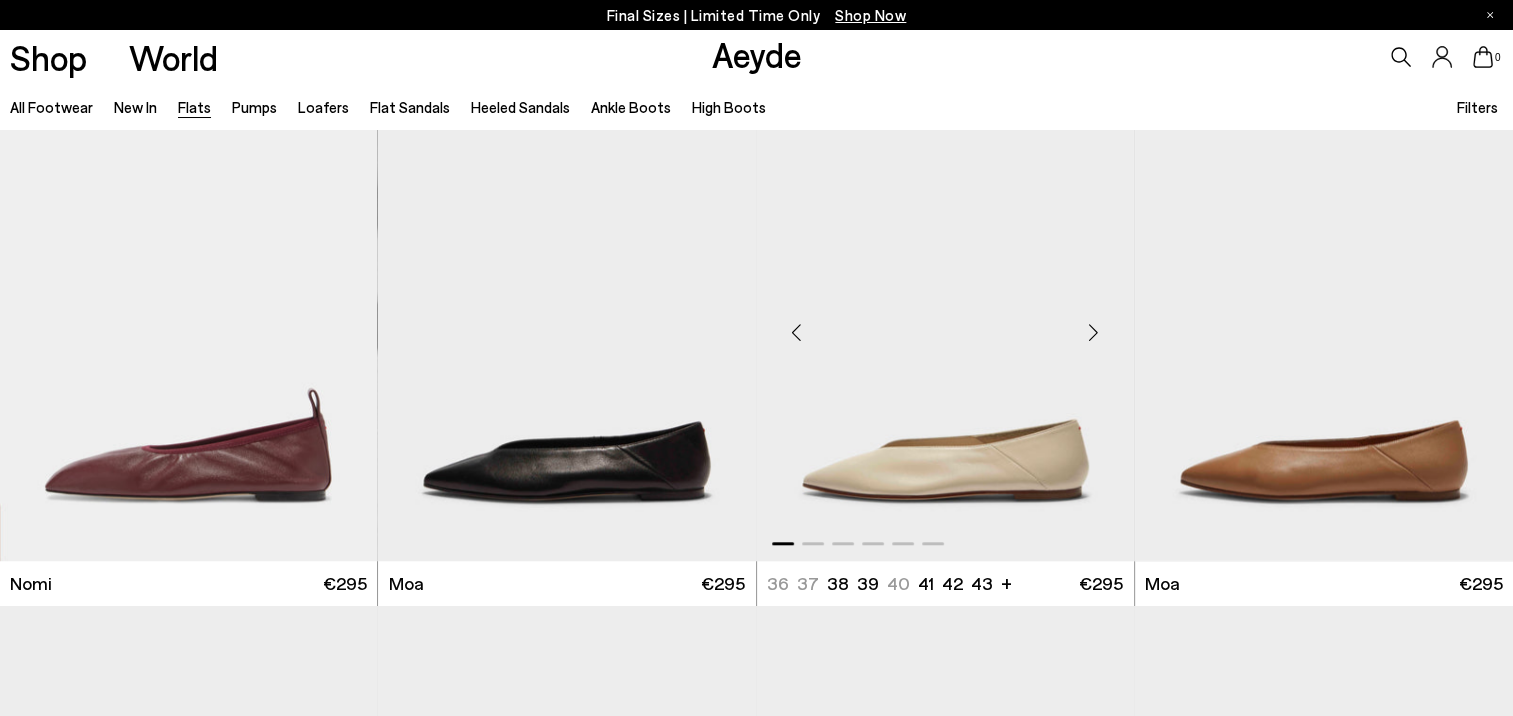 click at bounding box center [1094, 332] 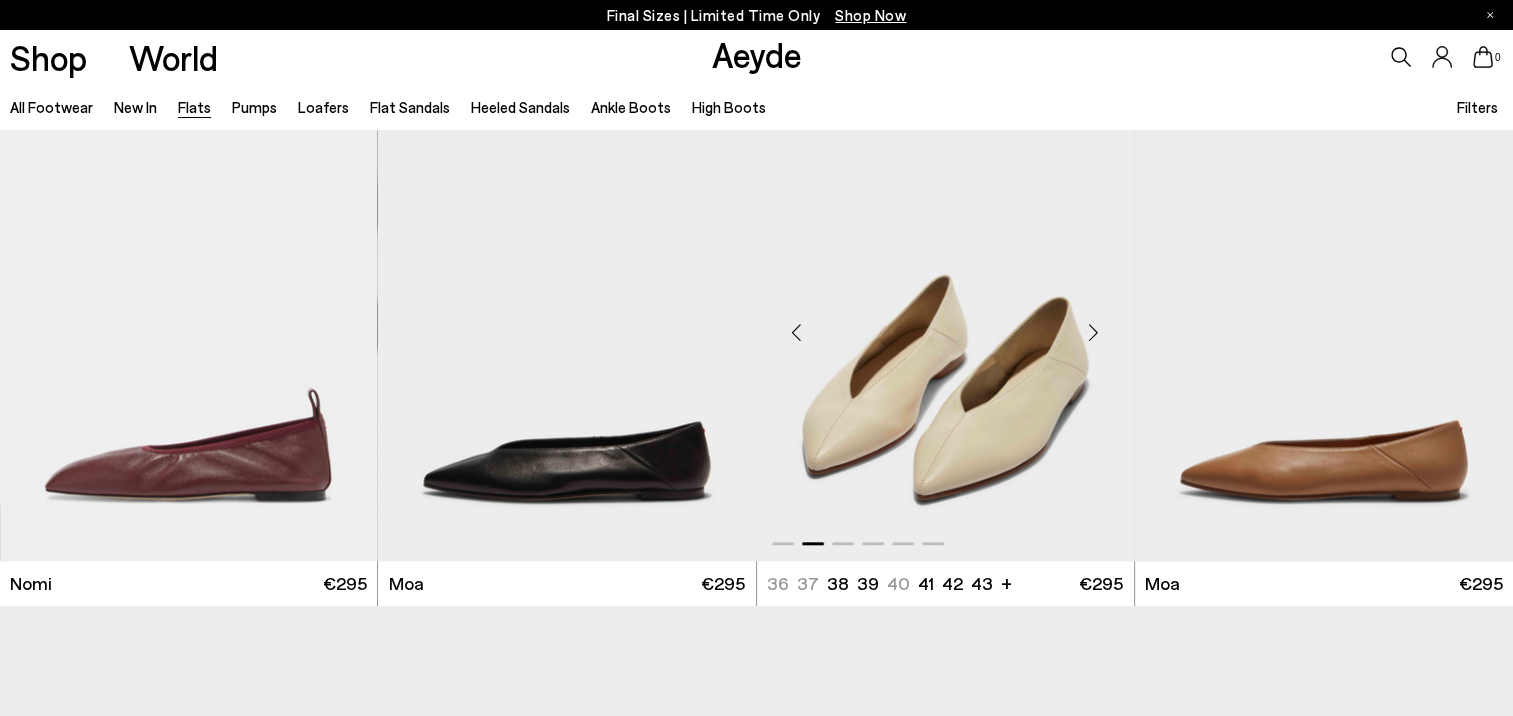 click at bounding box center (1094, 332) 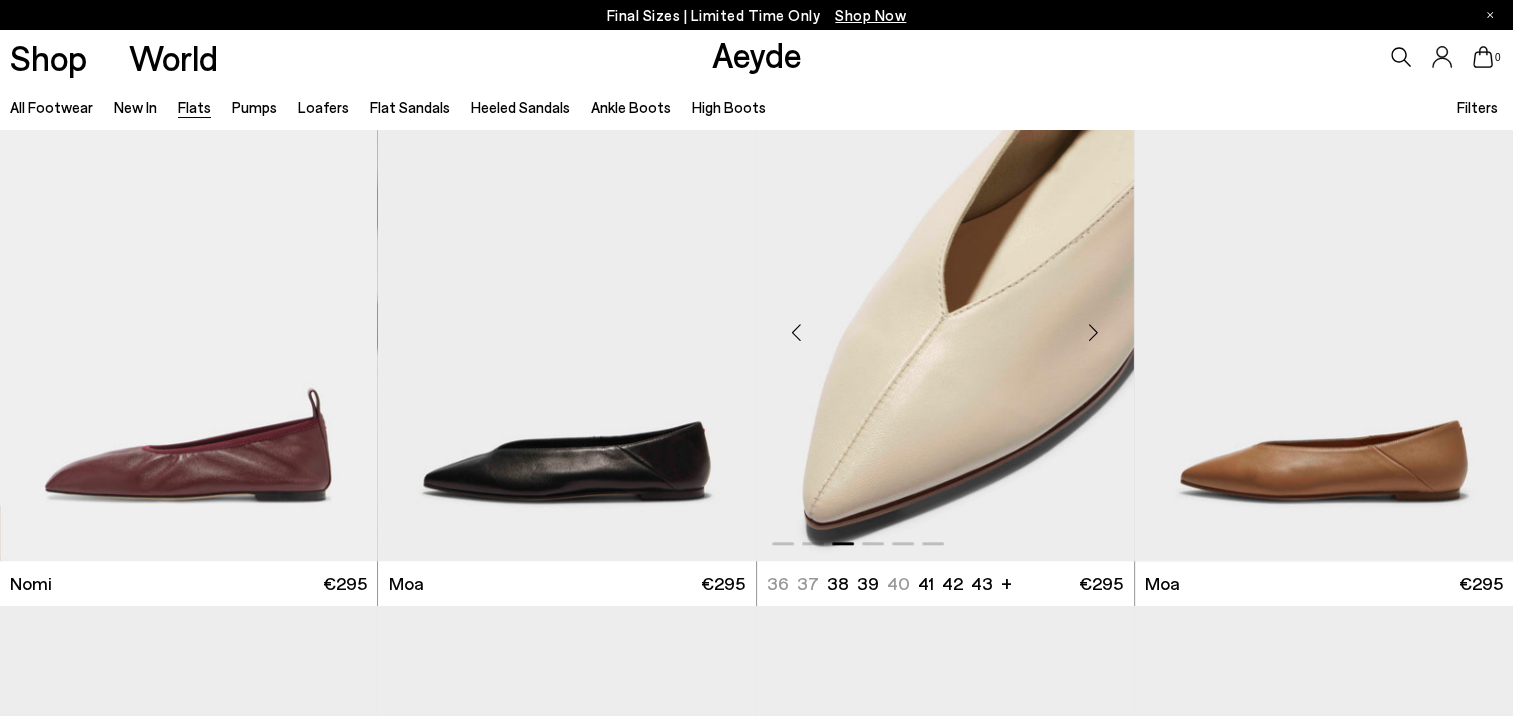 click at bounding box center [1094, 332] 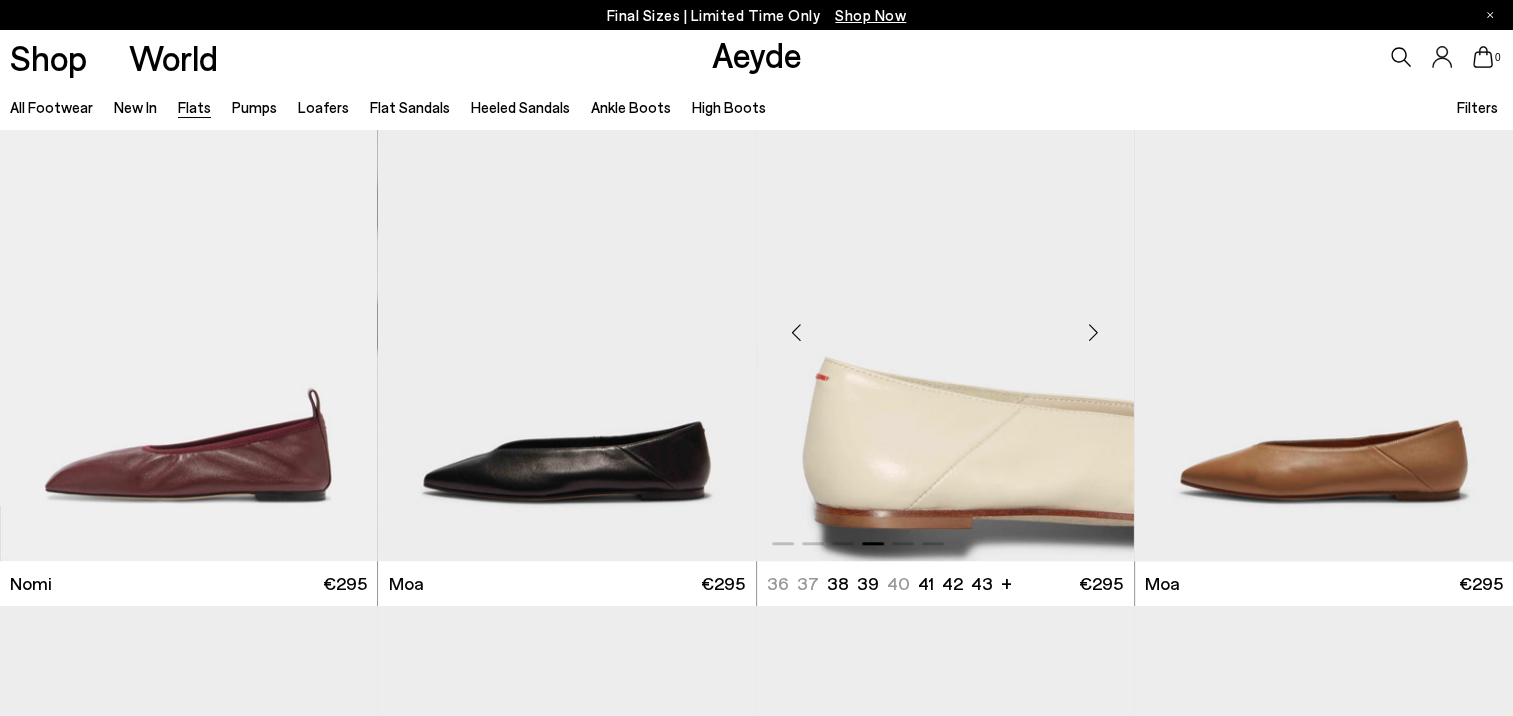 click at bounding box center [1094, 332] 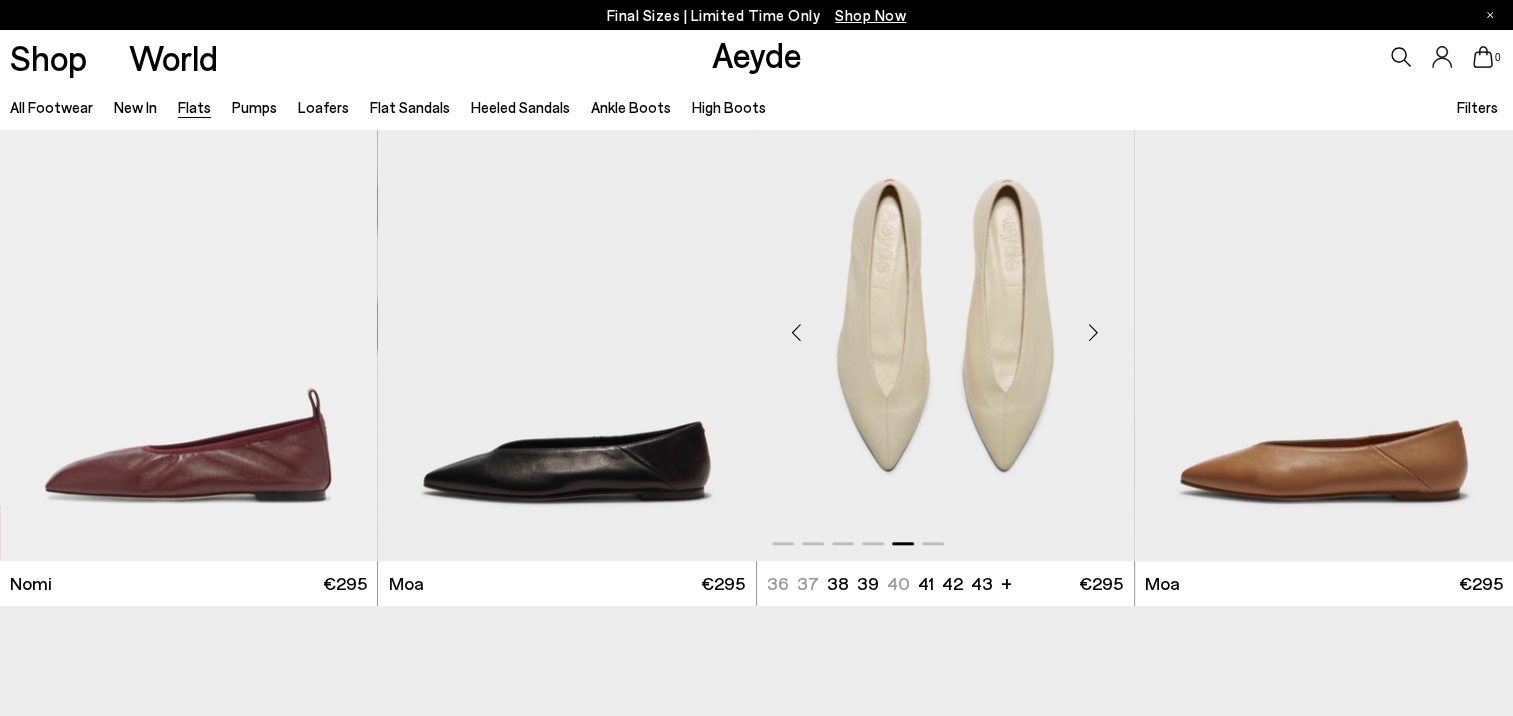 click at bounding box center [1094, 332] 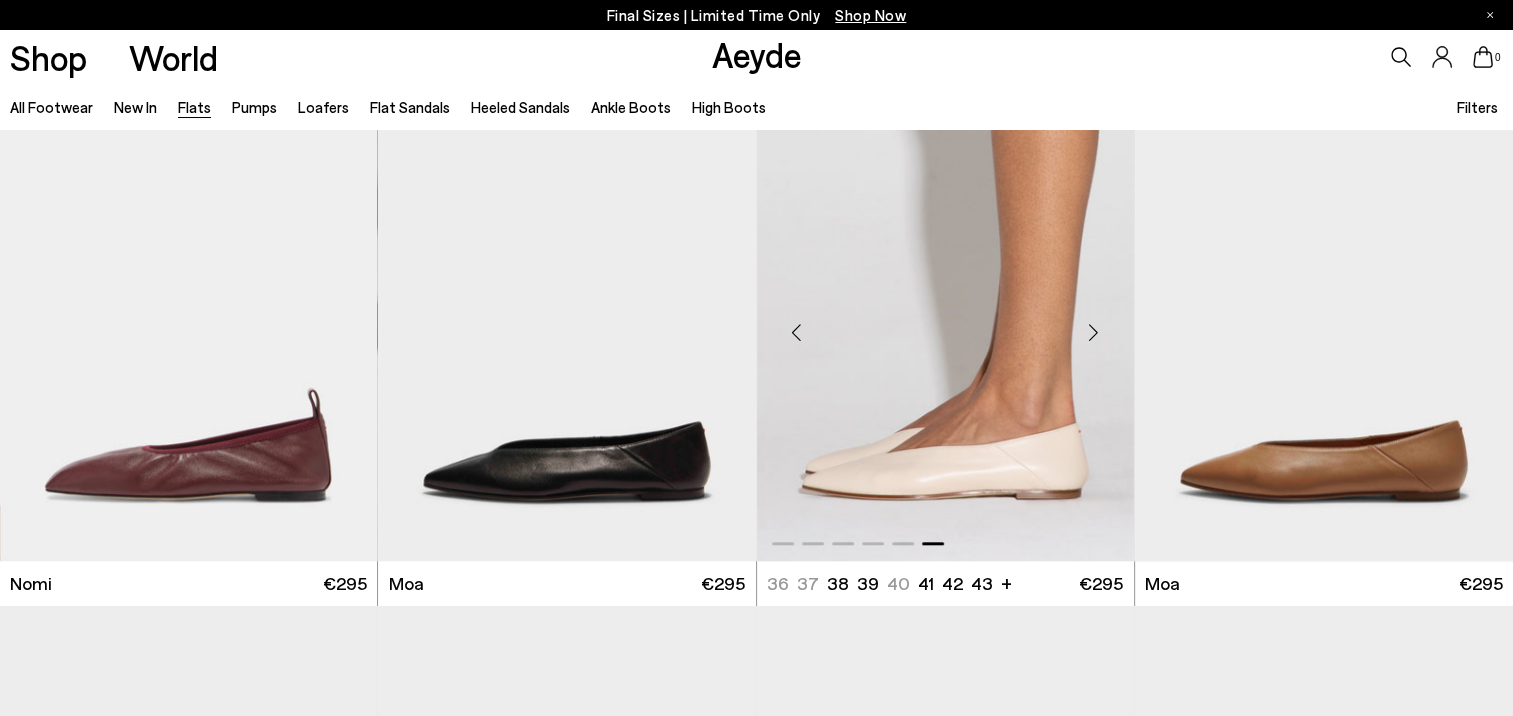 click at bounding box center (1094, 332) 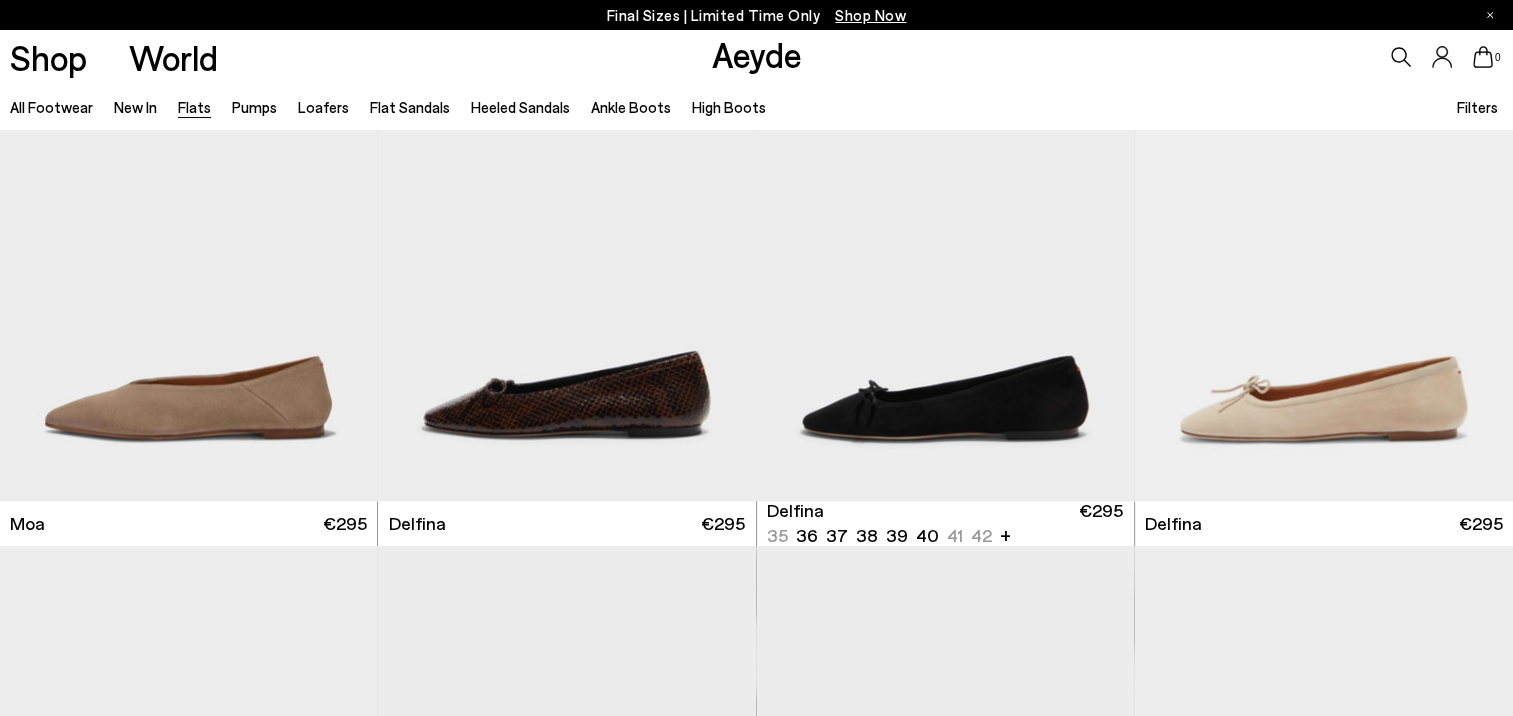 scroll, scrollTop: 2600, scrollLeft: 0, axis: vertical 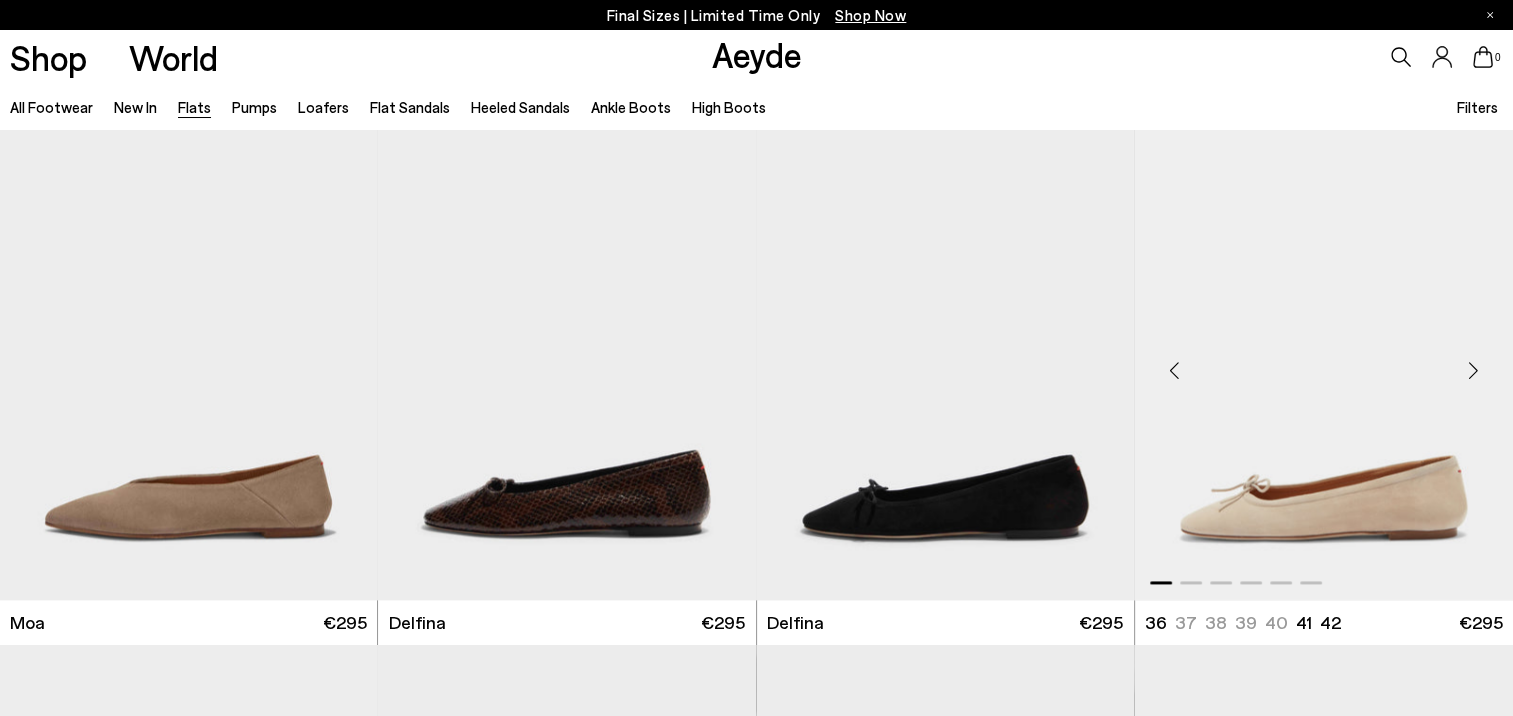 click at bounding box center (1473, 371) 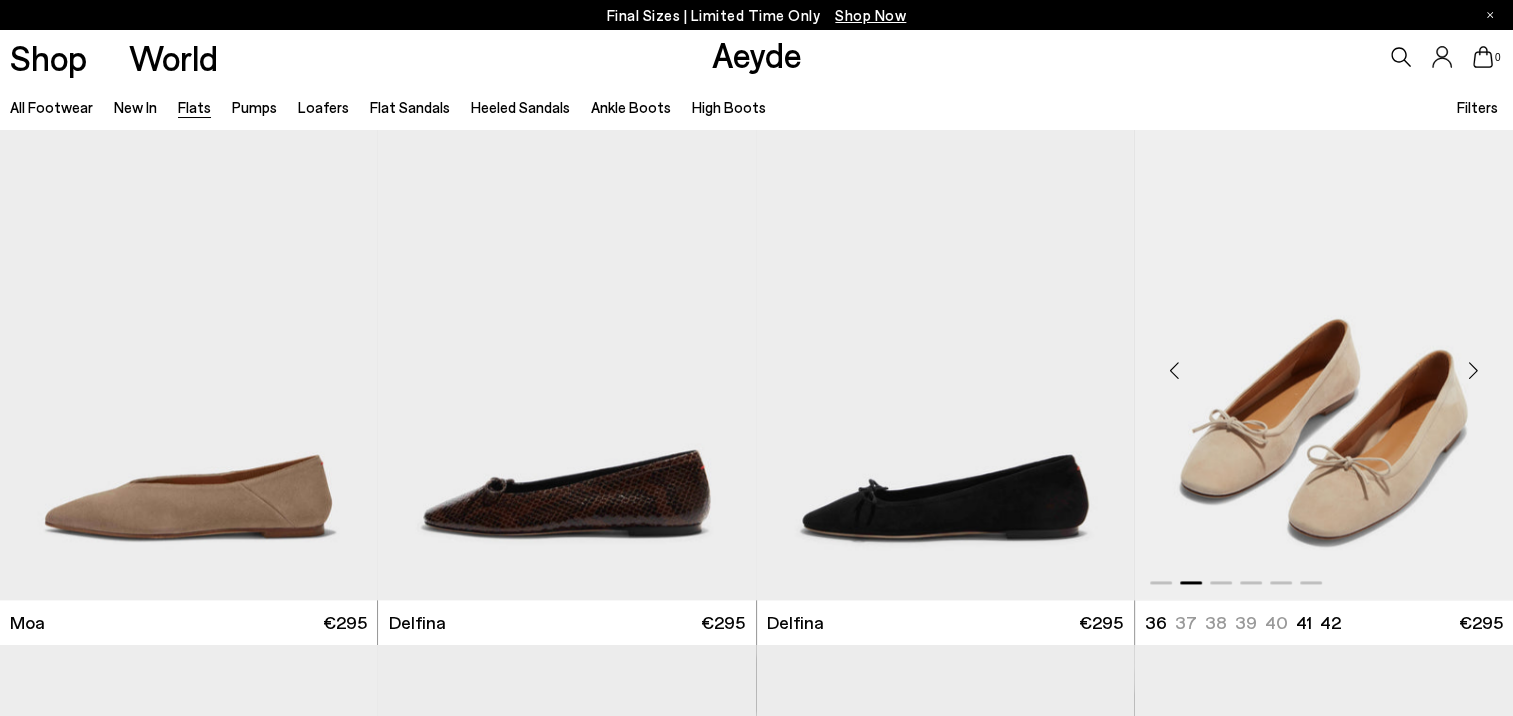 click at bounding box center [1473, 371] 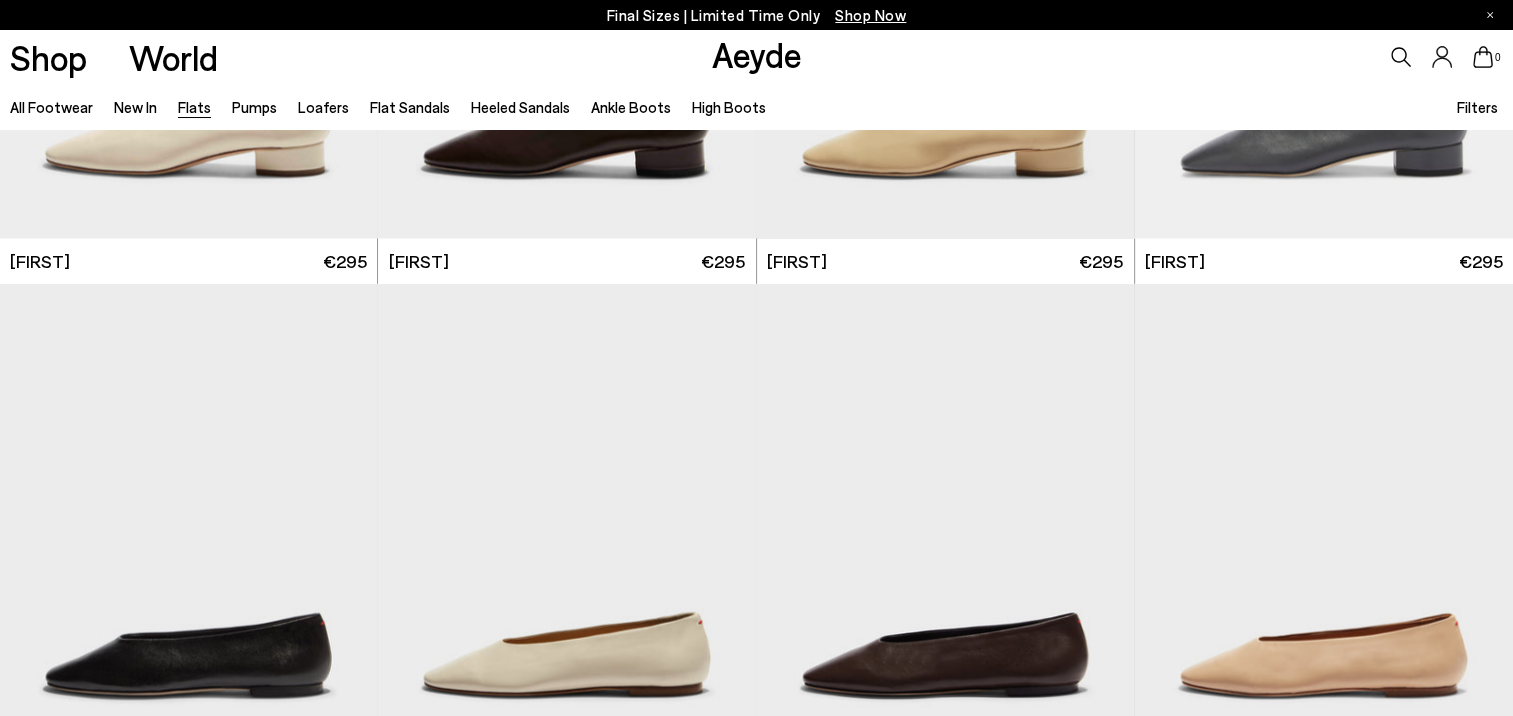 scroll, scrollTop: 3700, scrollLeft: 0, axis: vertical 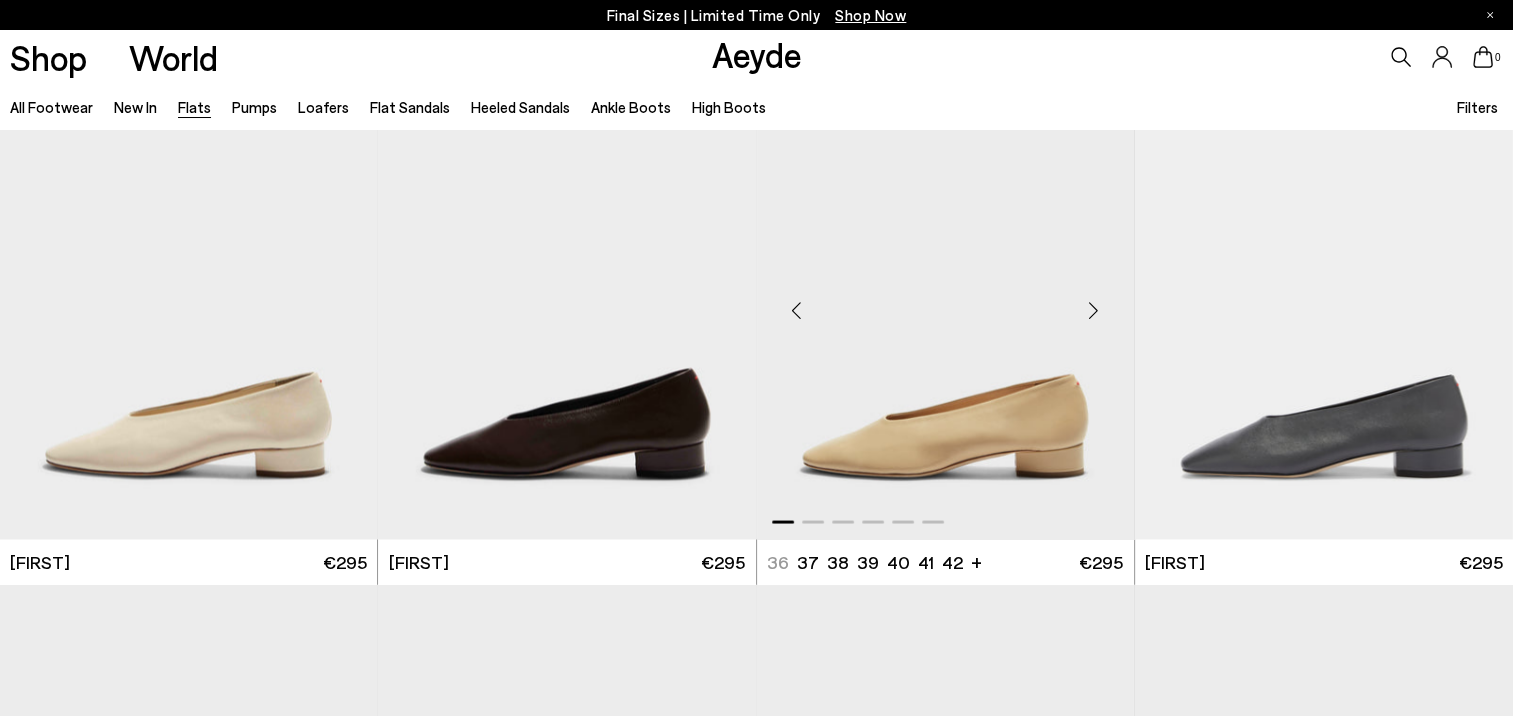 click at bounding box center [1094, 309] 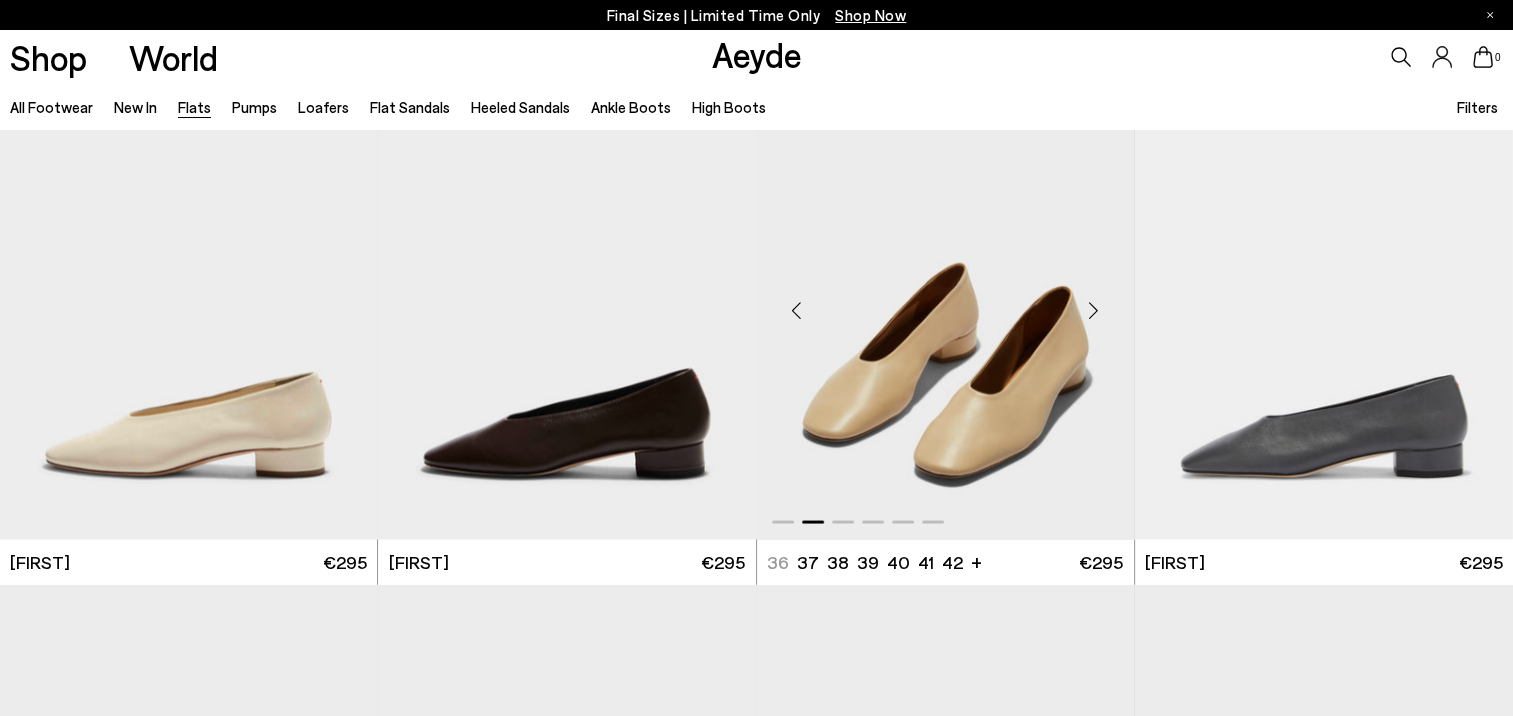 click at bounding box center (1094, 309) 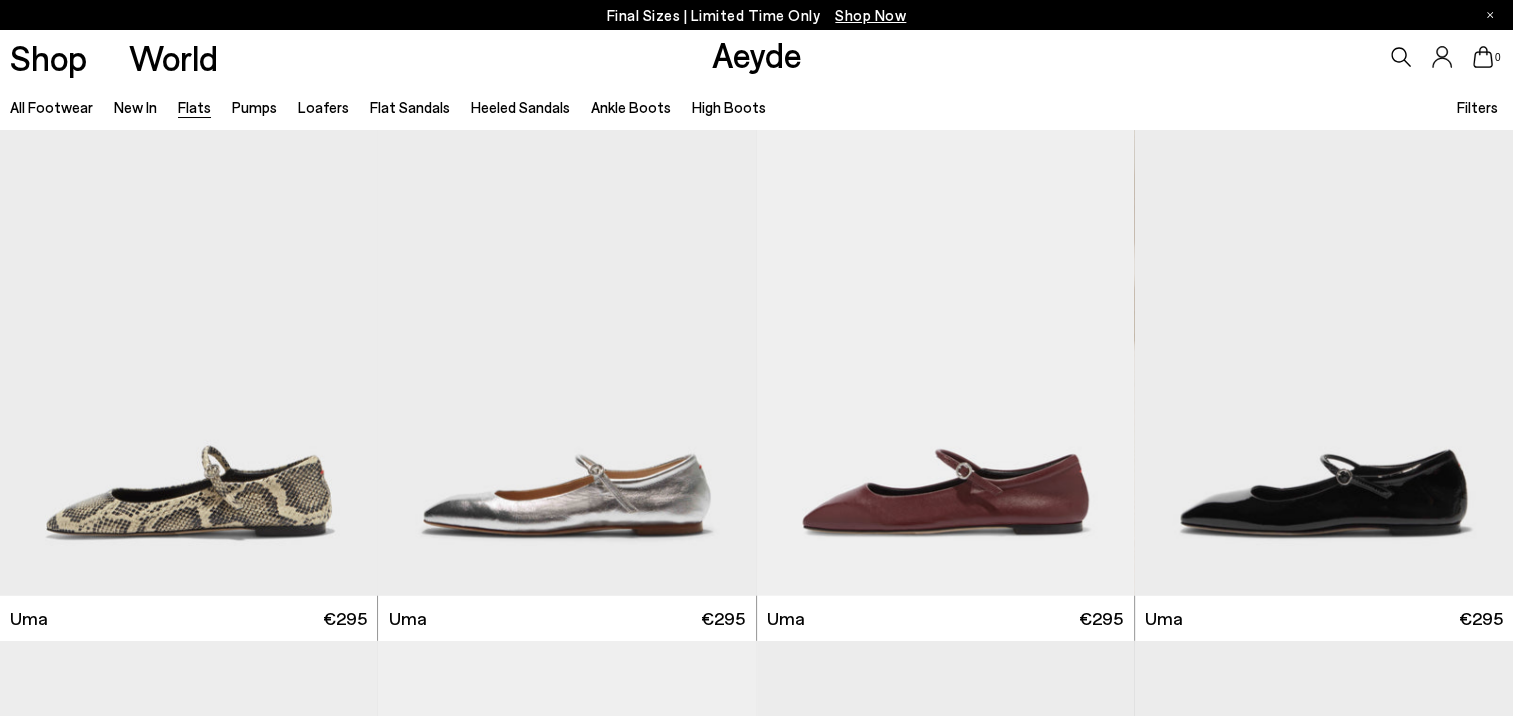 scroll, scrollTop: 4600, scrollLeft: 0, axis: vertical 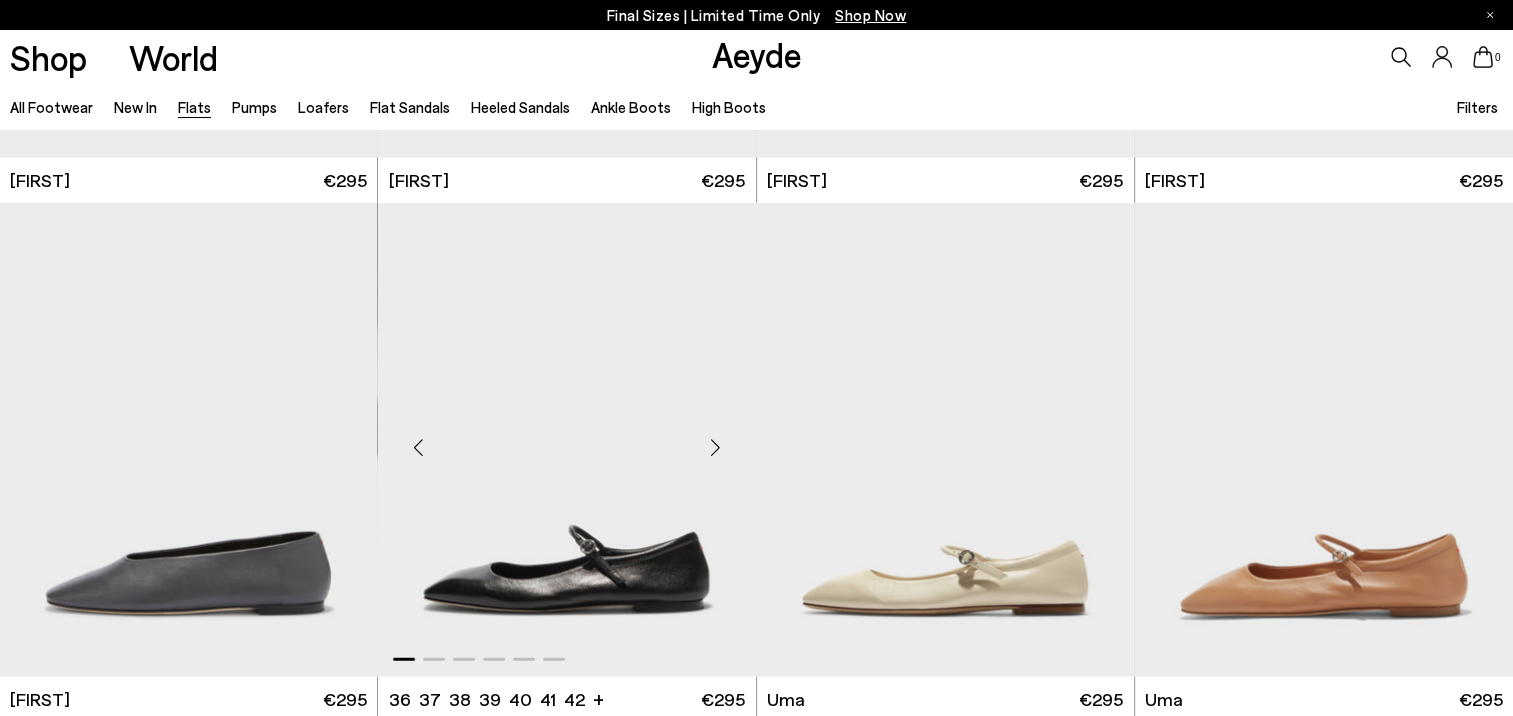 click at bounding box center (716, 448) 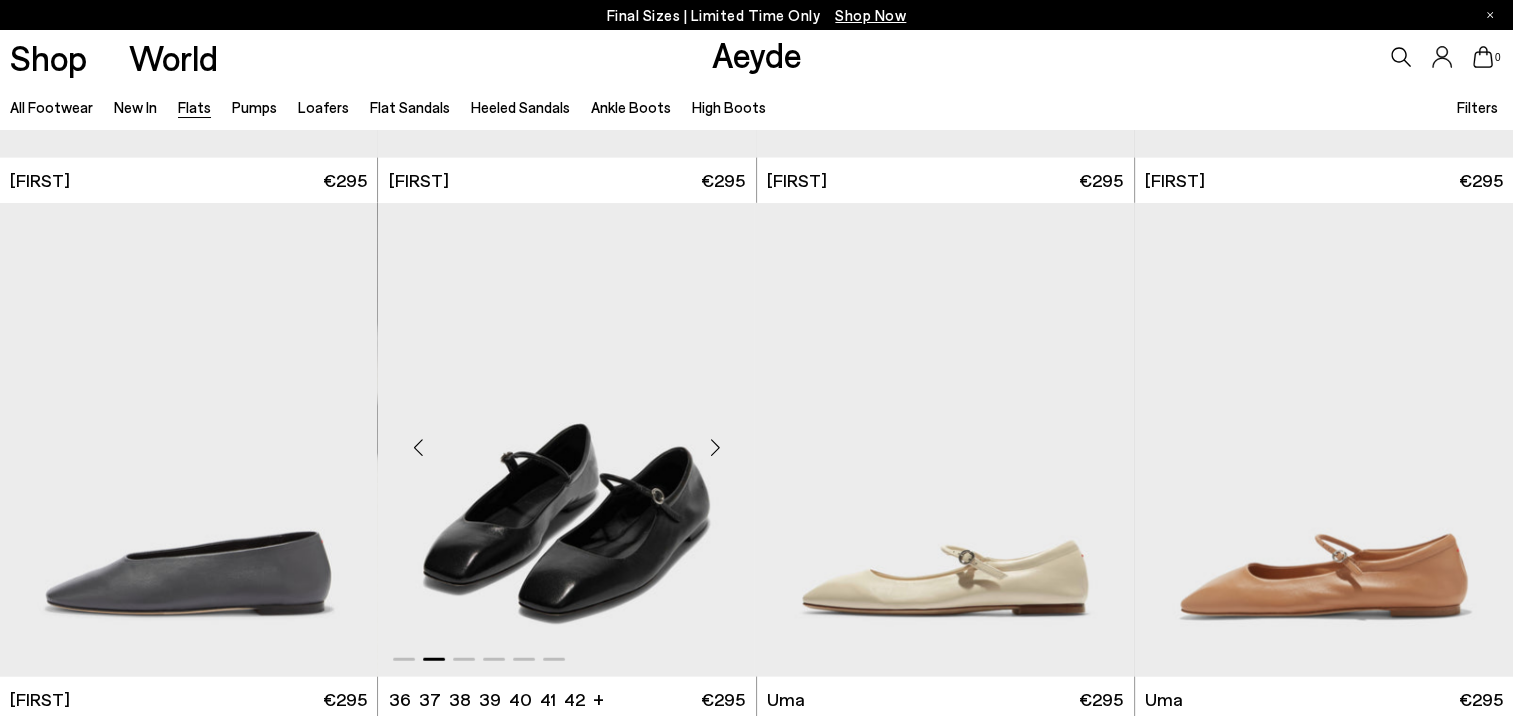 click at bounding box center (716, 448) 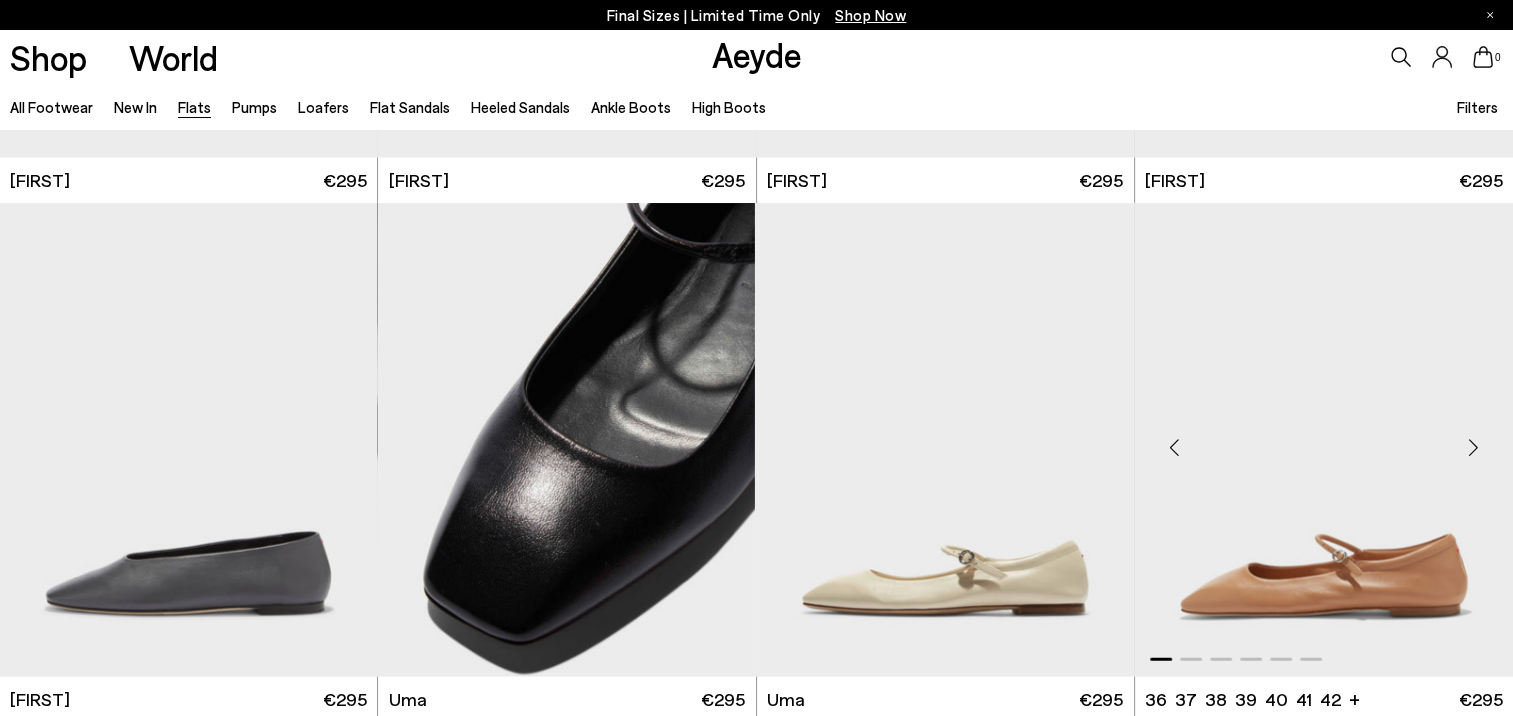 click at bounding box center [1473, 448] 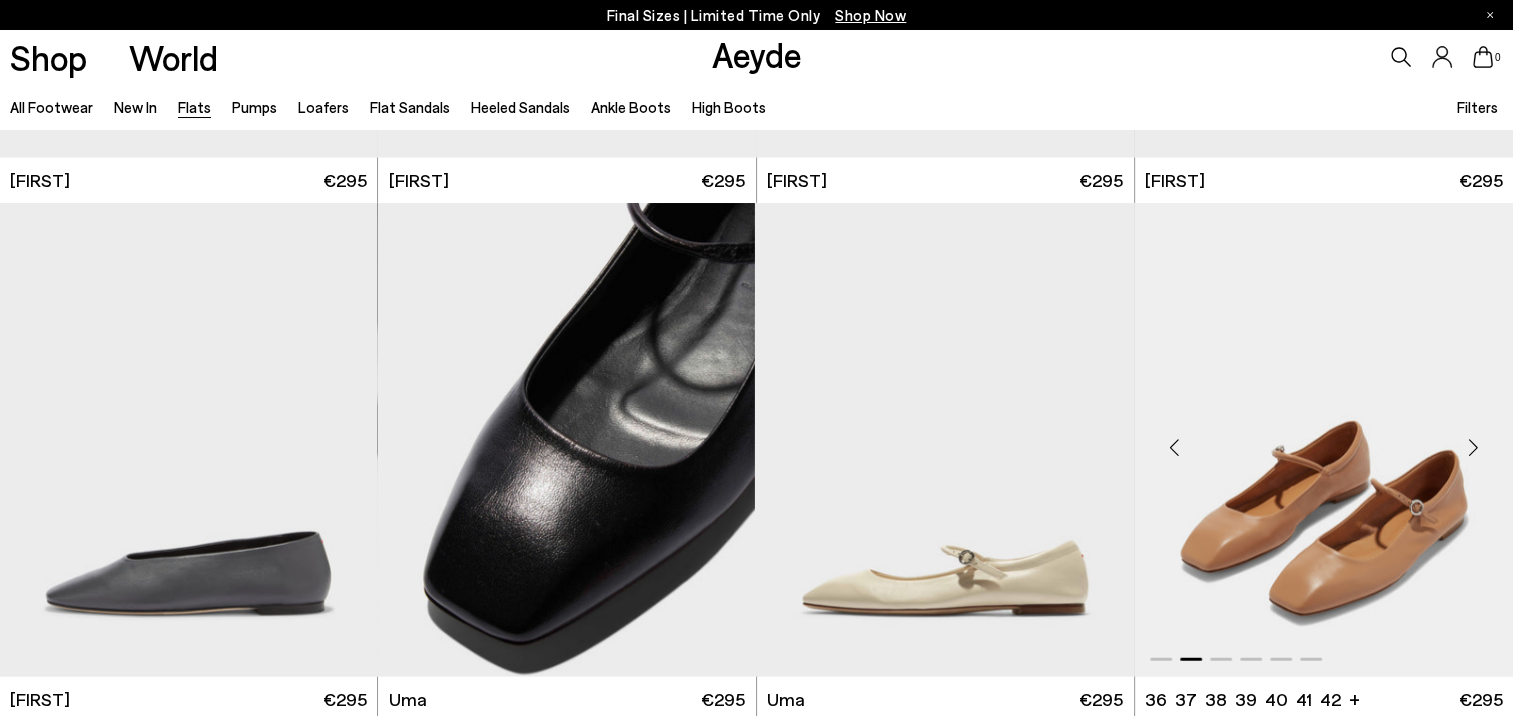 click at bounding box center [1473, 448] 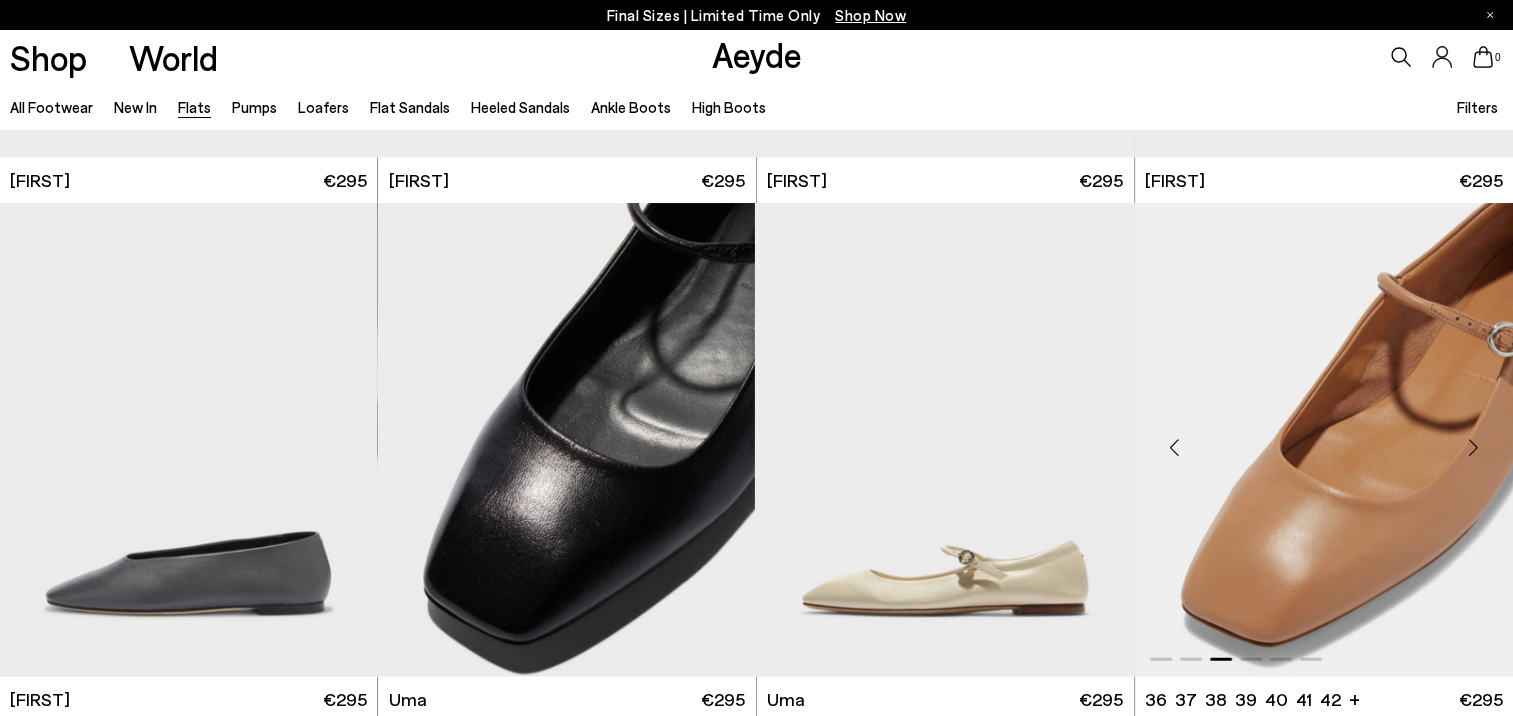 click at bounding box center [1473, 448] 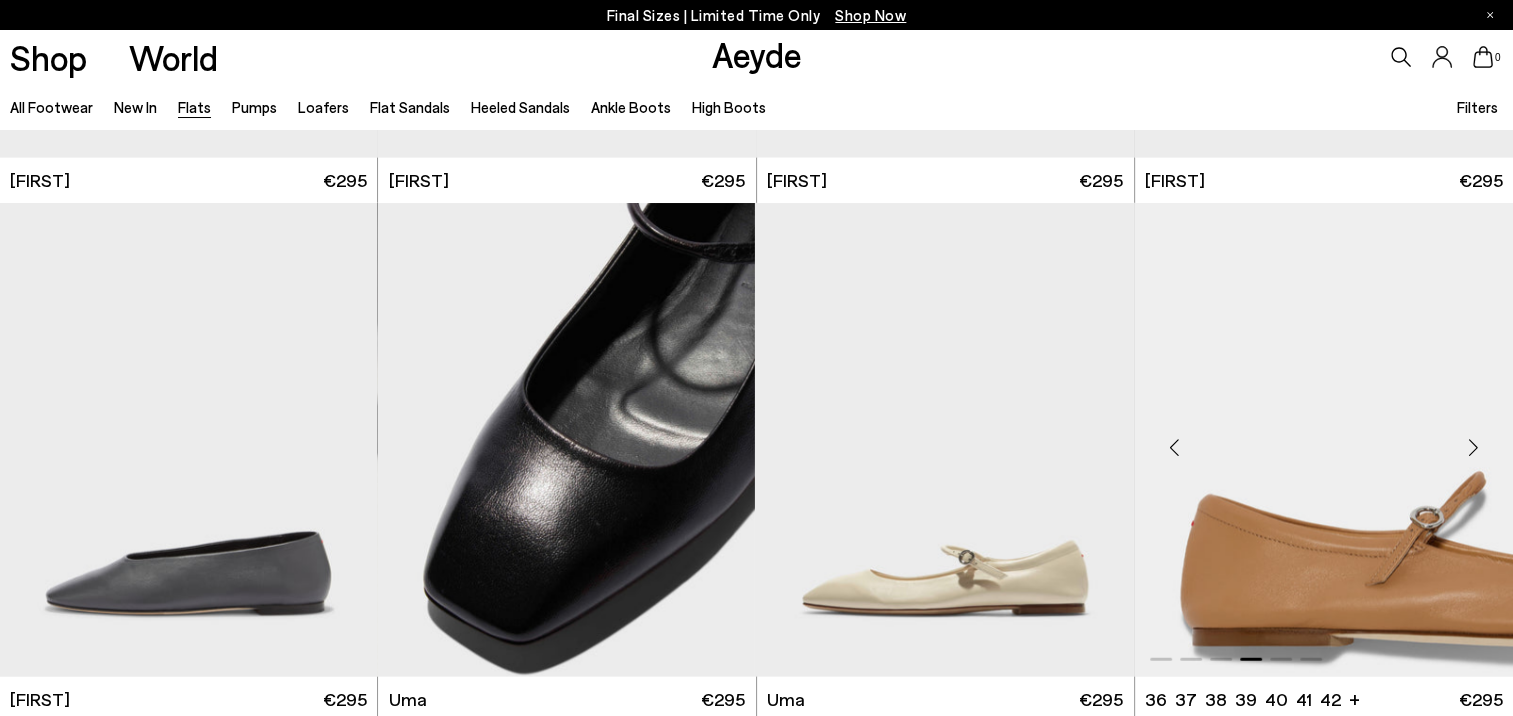 click at bounding box center [1473, 448] 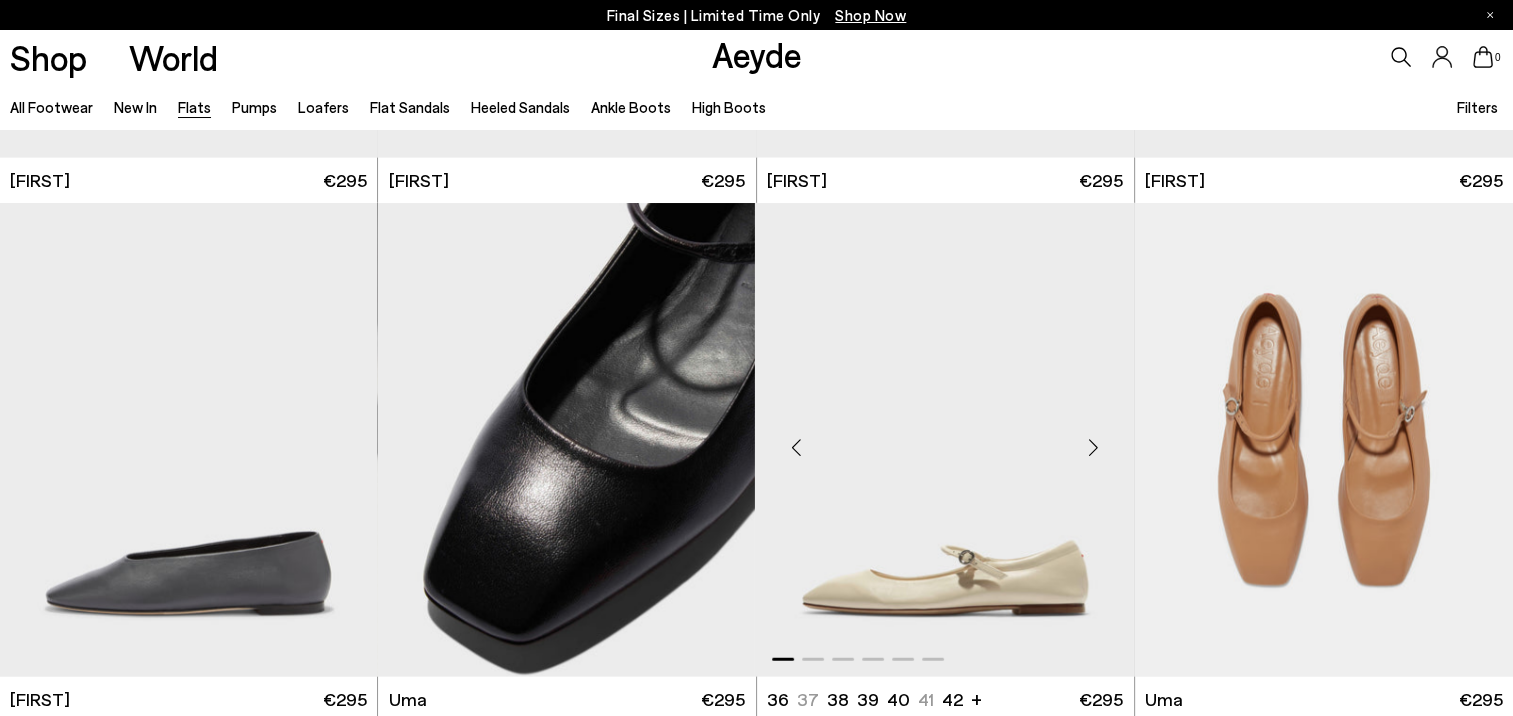 click at bounding box center (1094, 448) 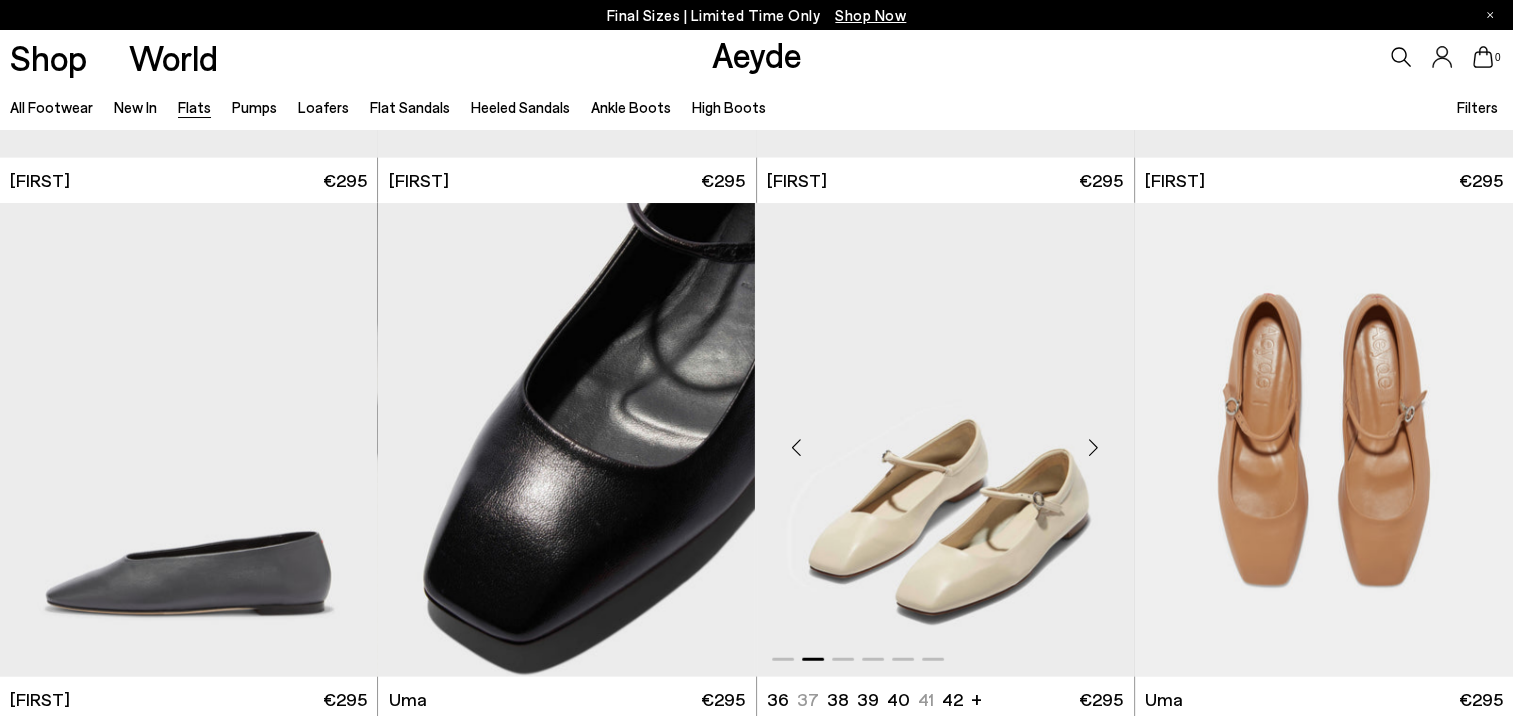 click at bounding box center [1094, 448] 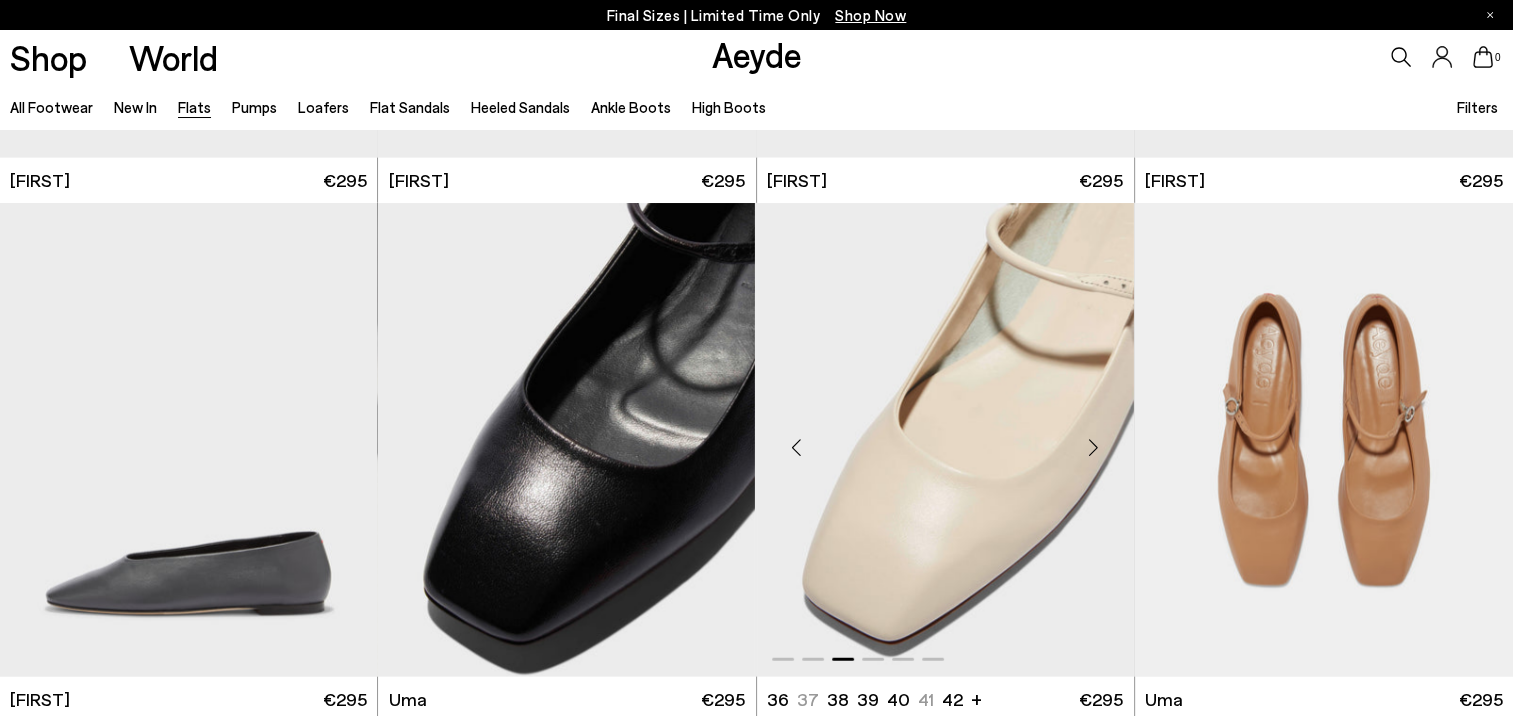 click at bounding box center [1094, 448] 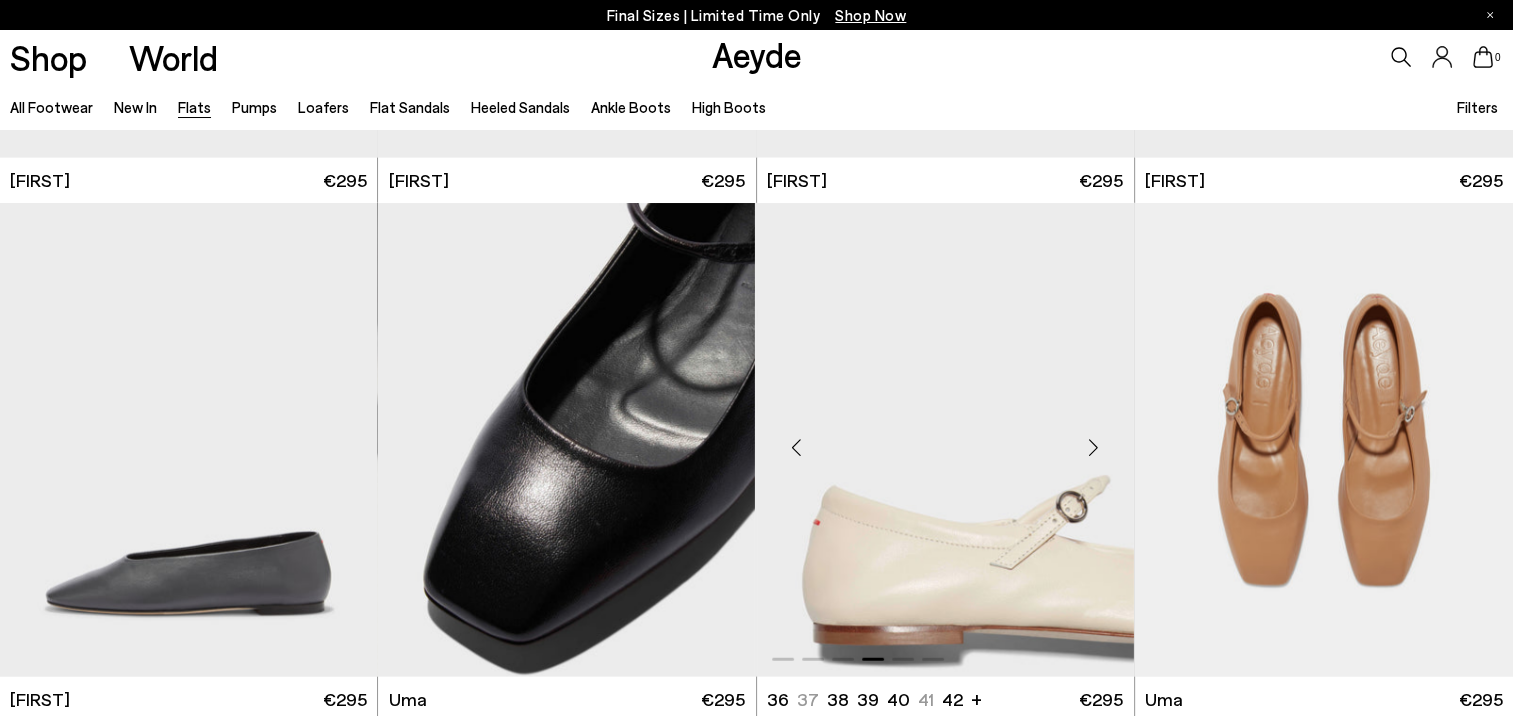 click at bounding box center [1094, 448] 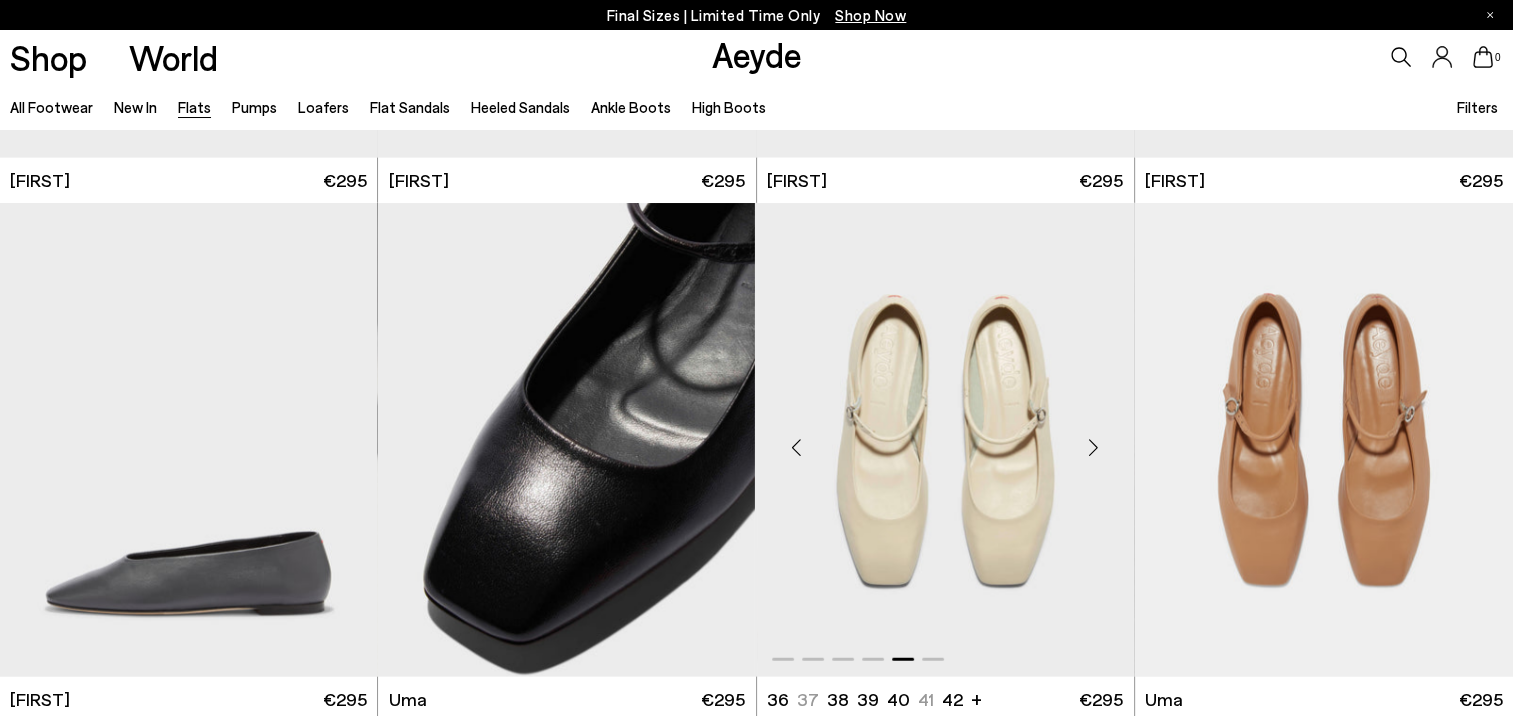 click at bounding box center [1094, 448] 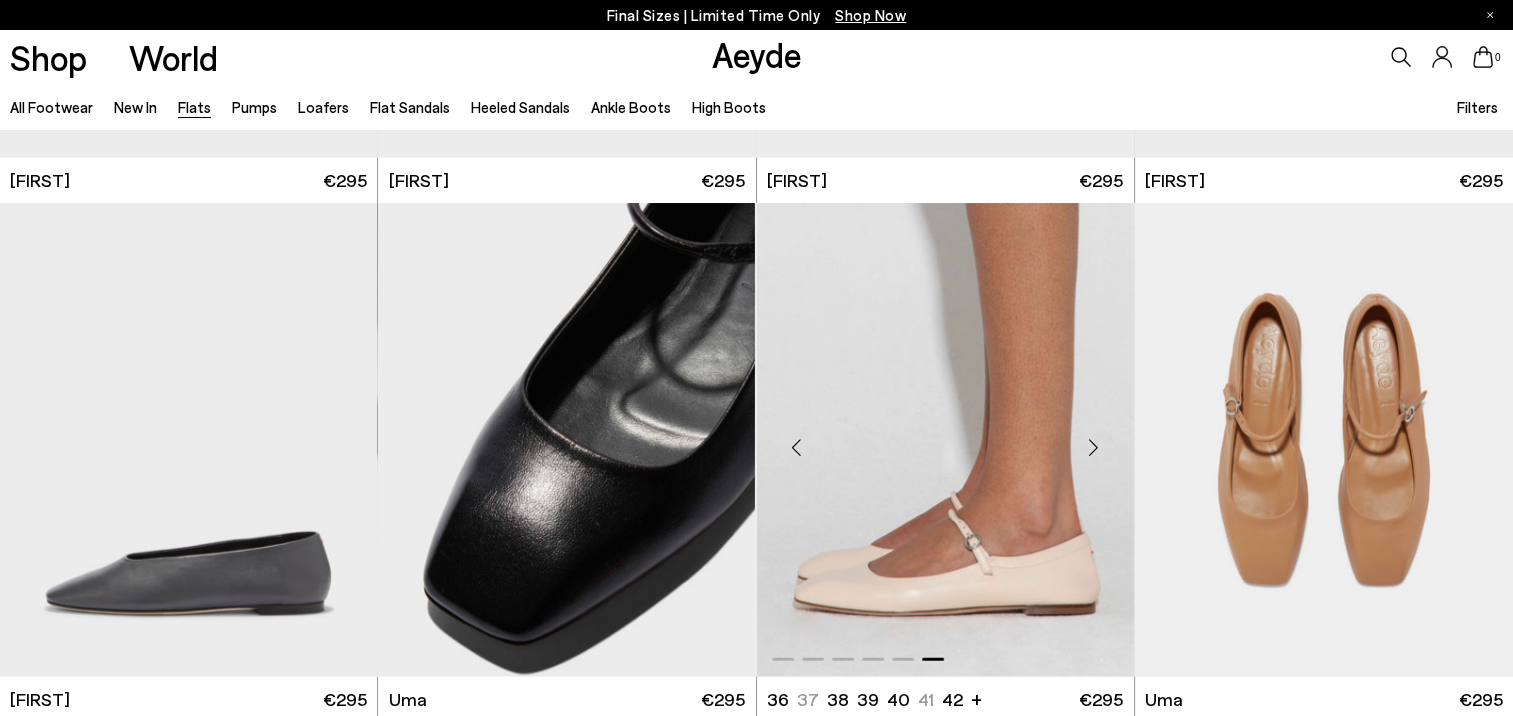 click at bounding box center (1094, 448) 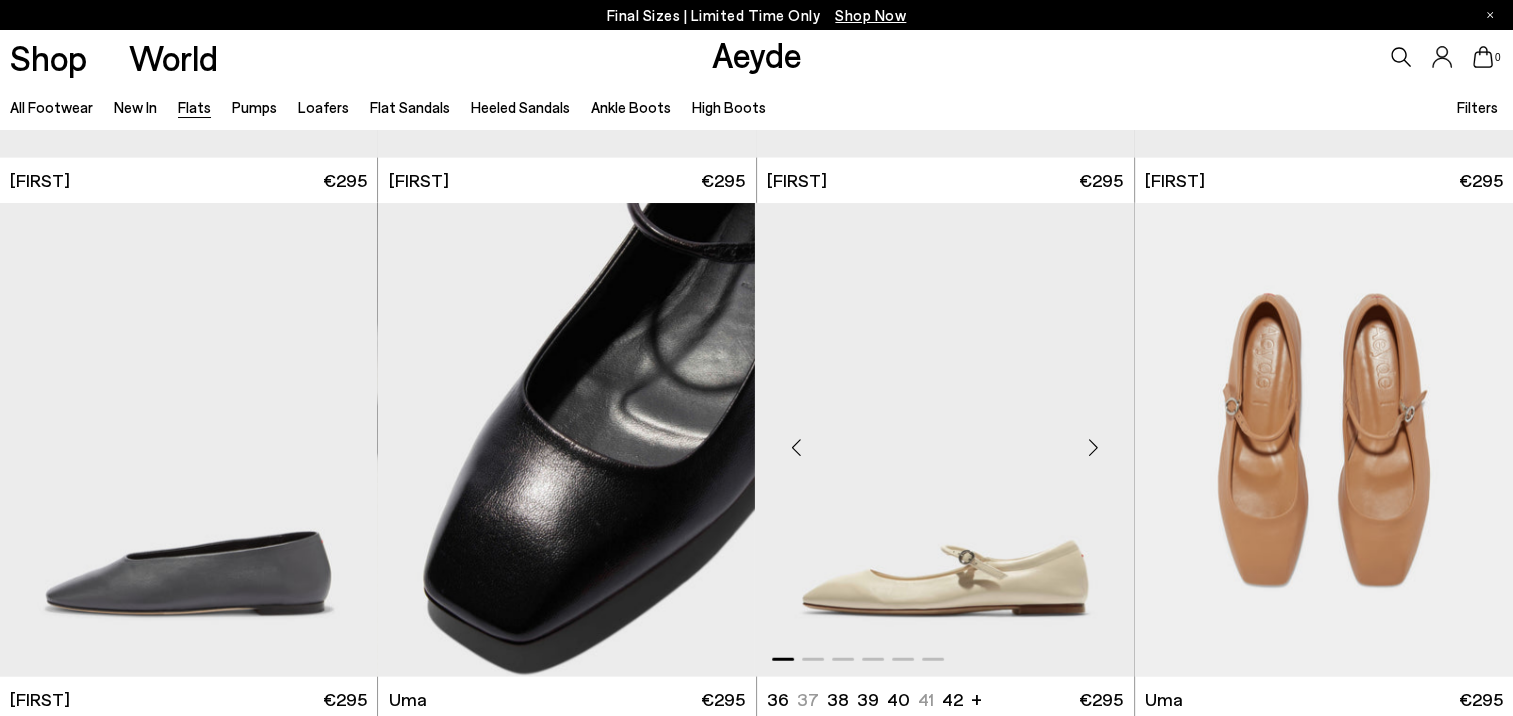click at bounding box center (1094, 448) 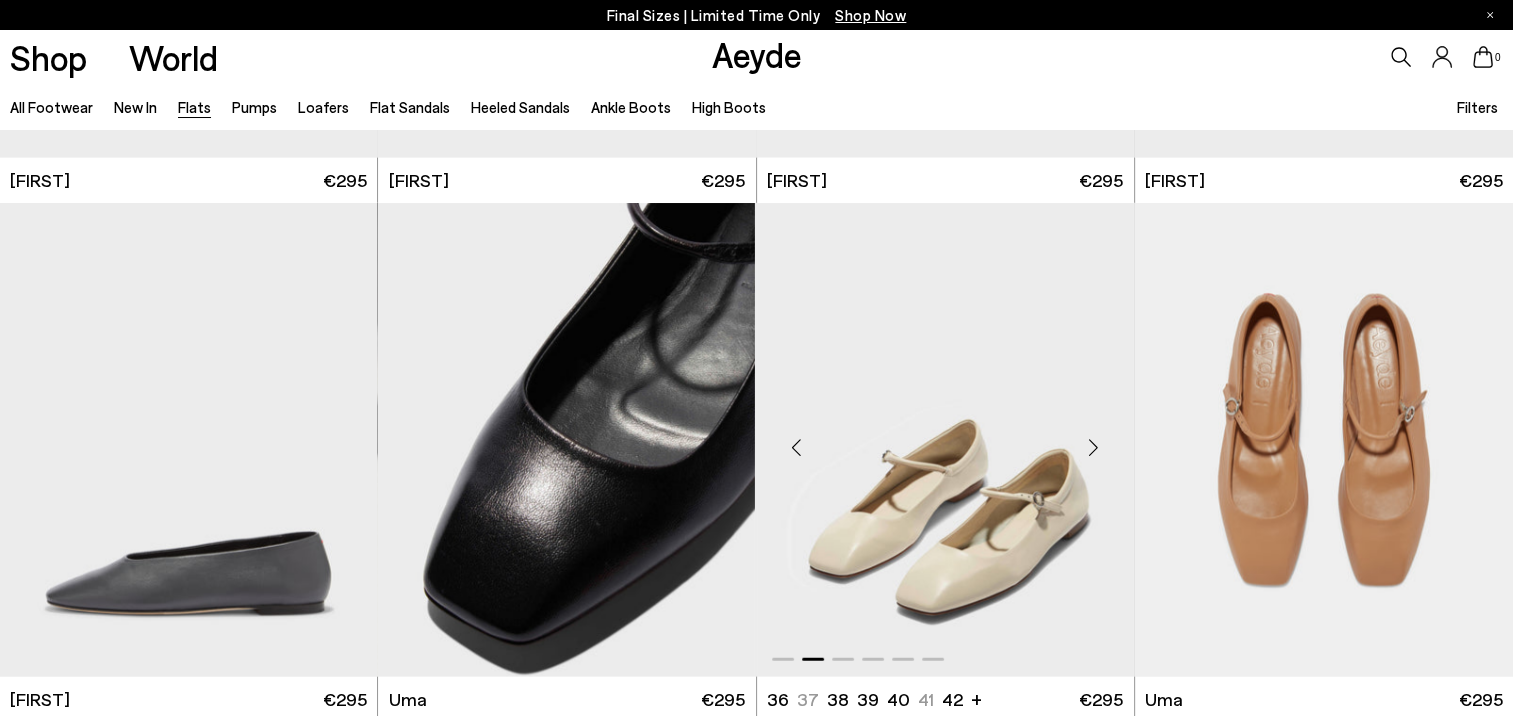 click at bounding box center (1094, 448) 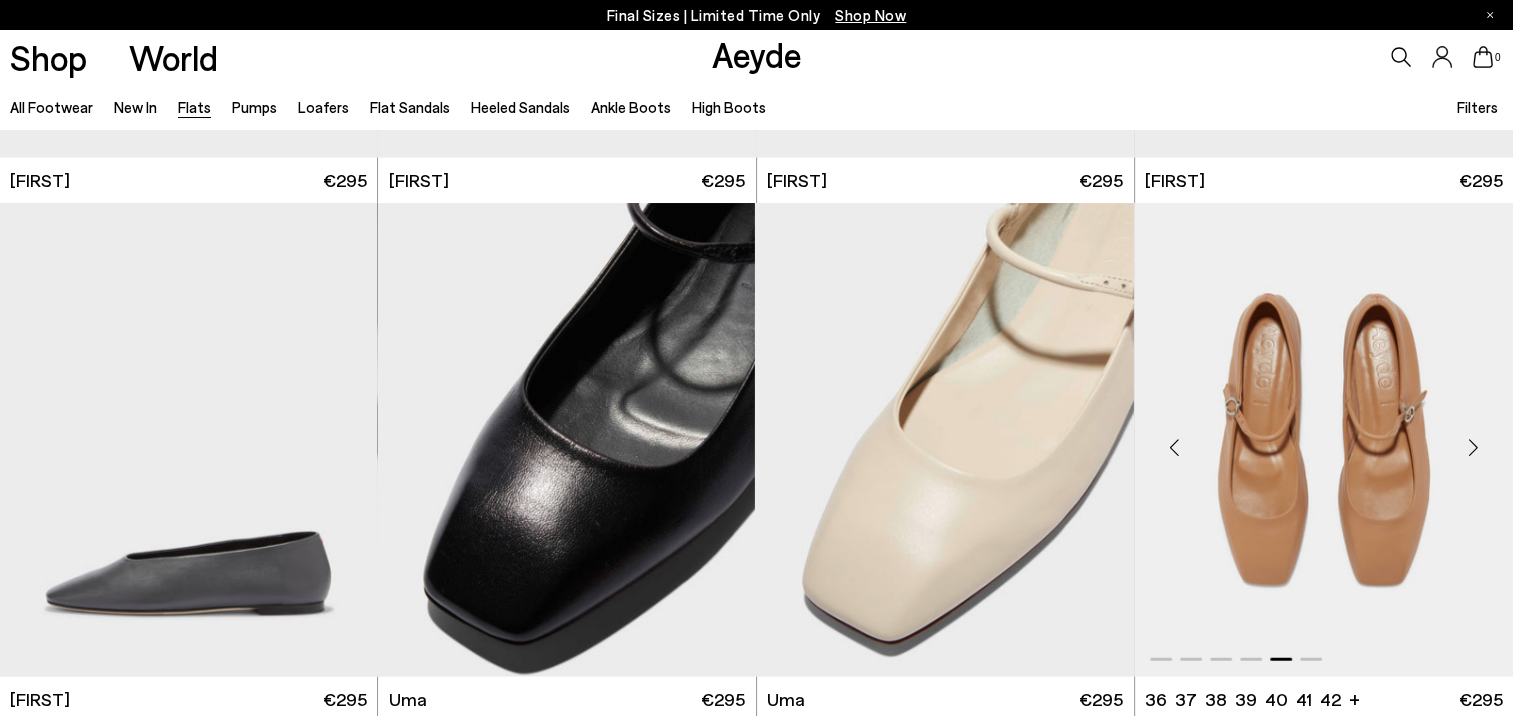 click at bounding box center (1473, 448) 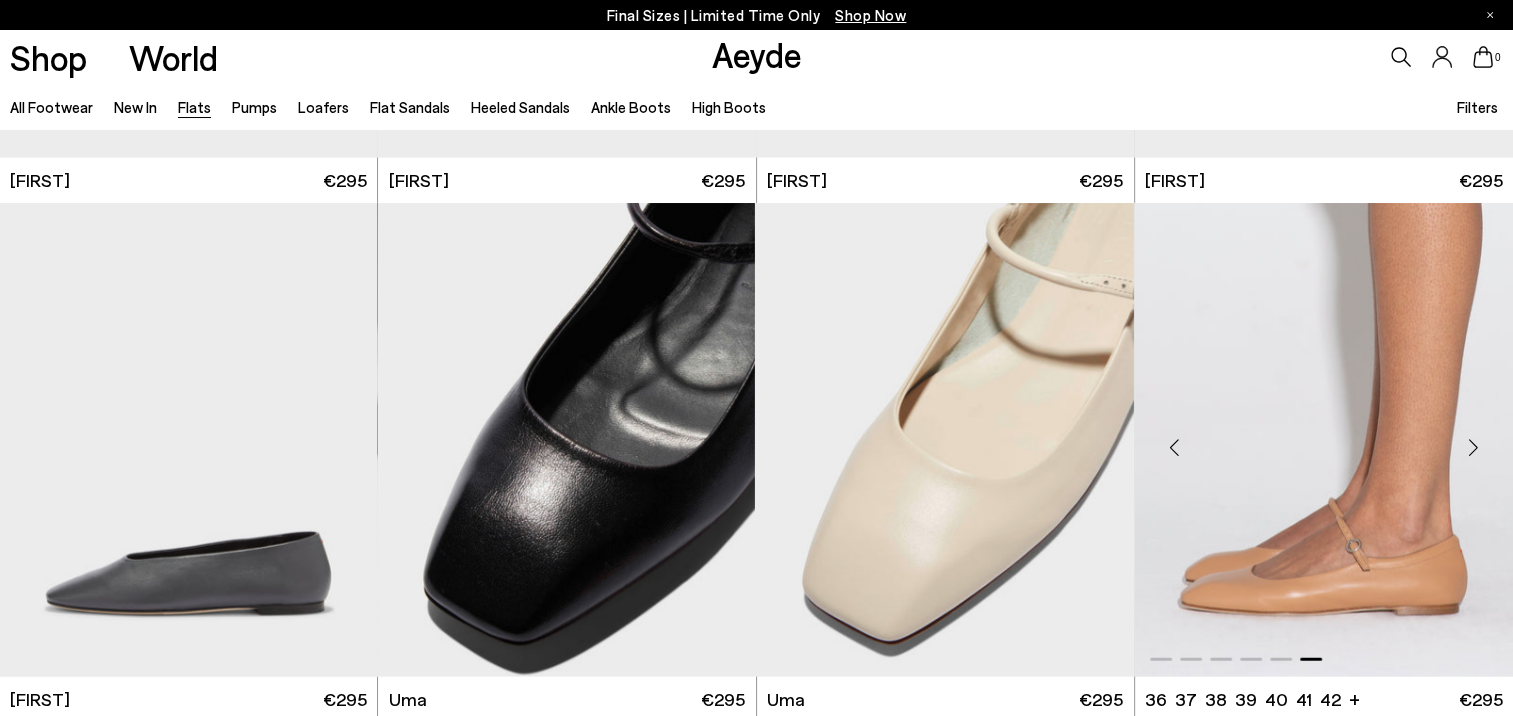 click at bounding box center [1473, 448] 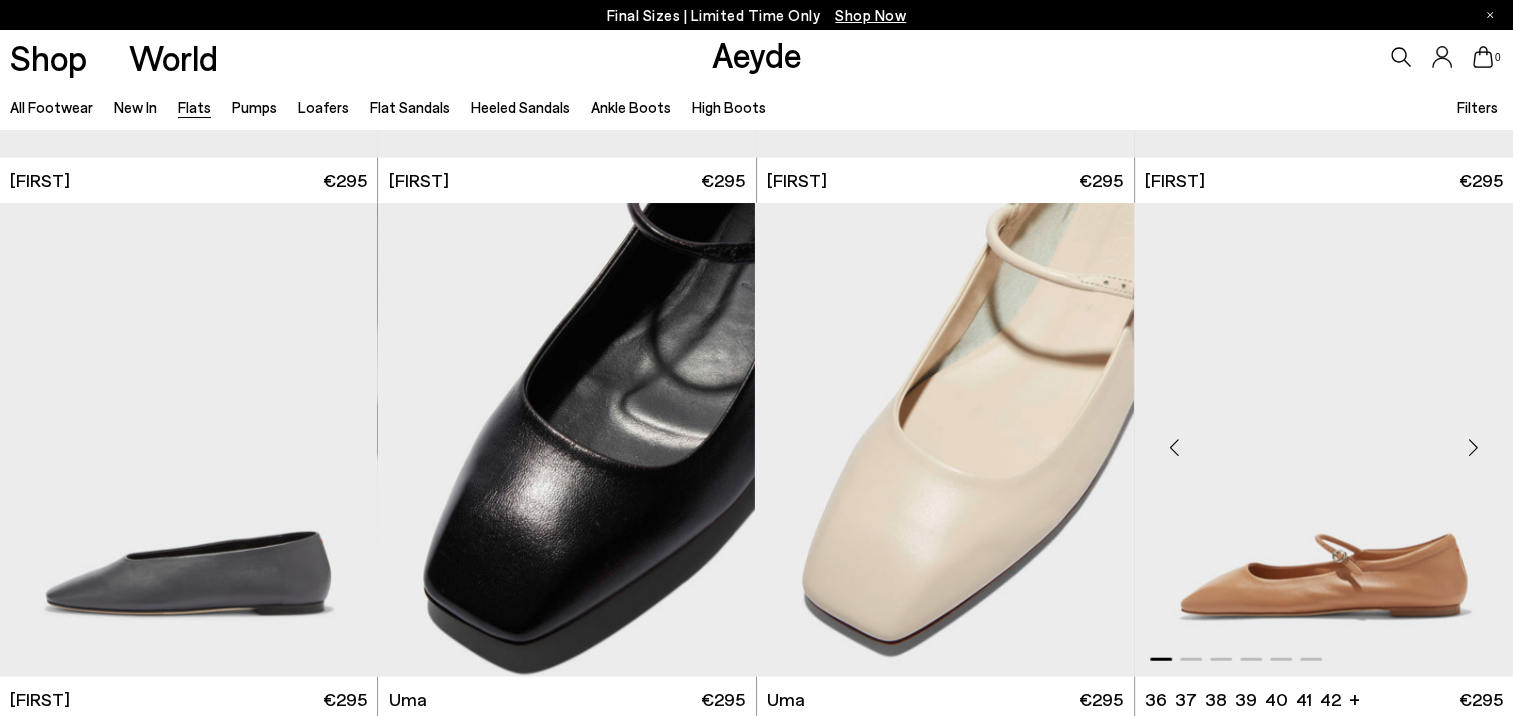 click at bounding box center [1473, 448] 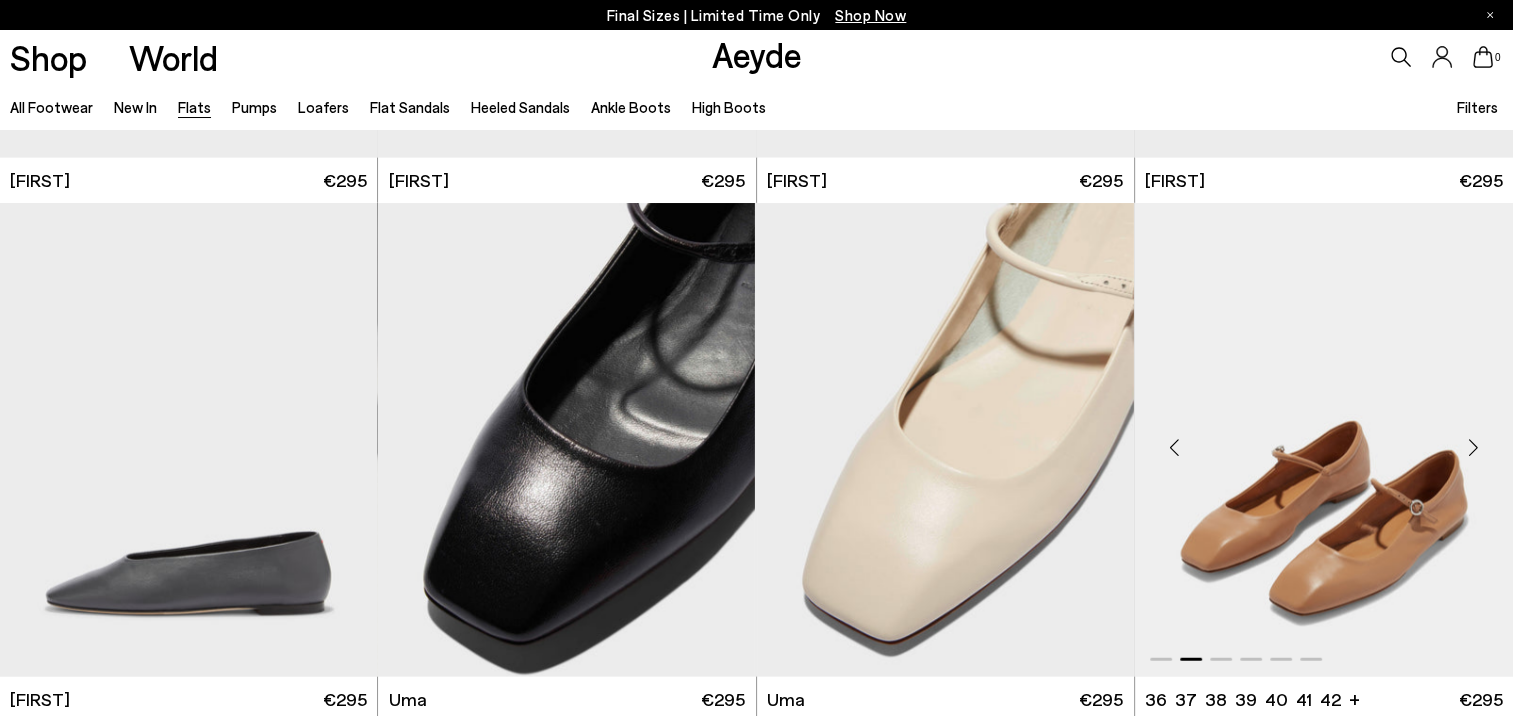 click at bounding box center (1473, 448) 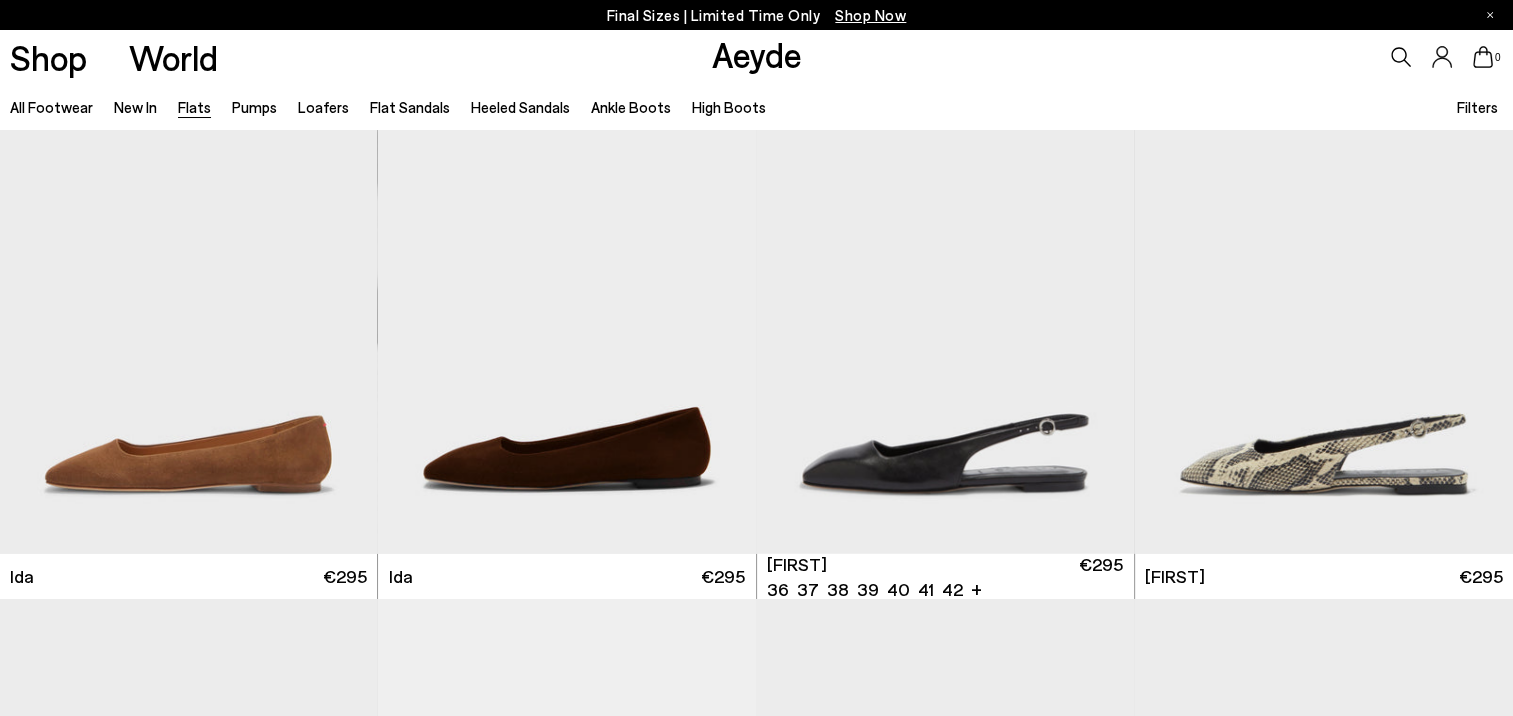 scroll, scrollTop: 7200, scrollLeft: 0, axis: vertical 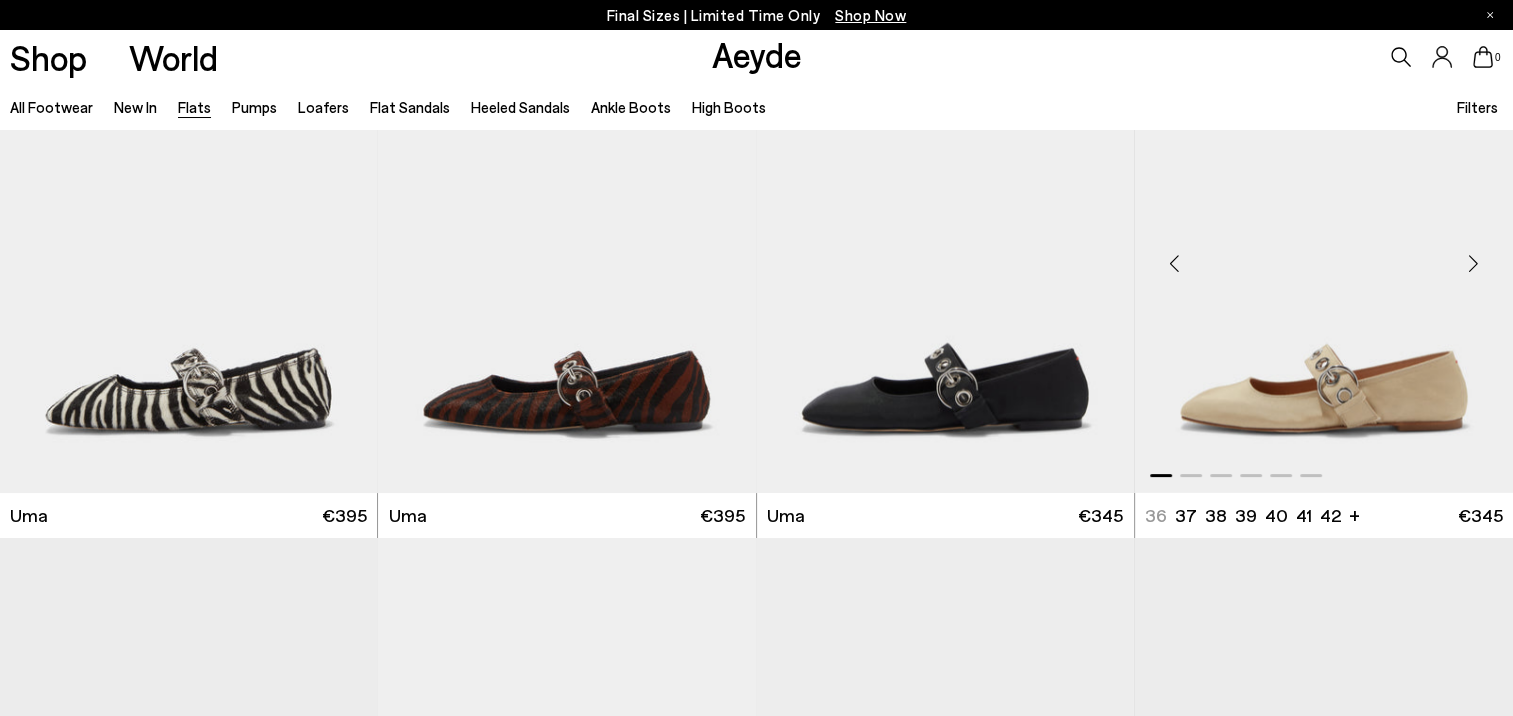 click at bounding box center [1473, 264] 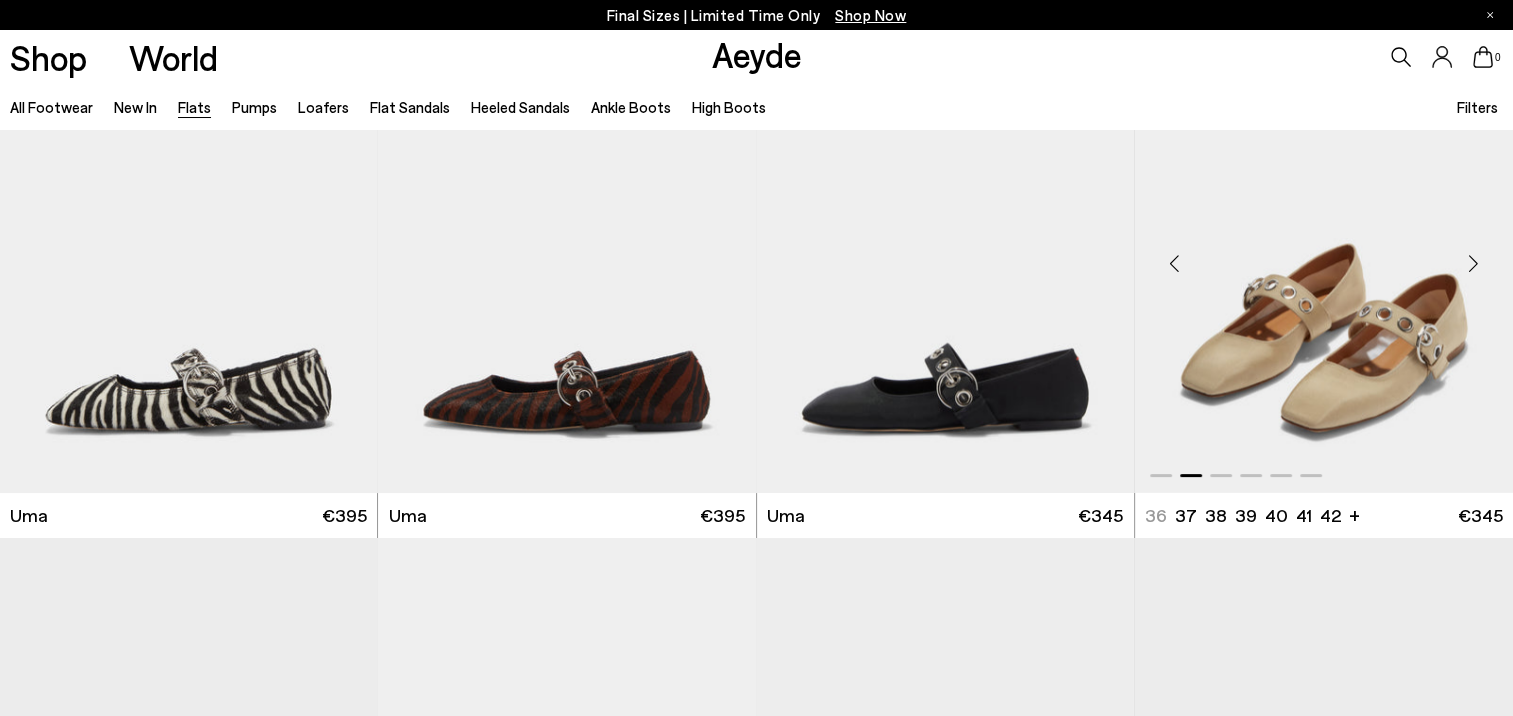 click at bounding box center [1473, 264] 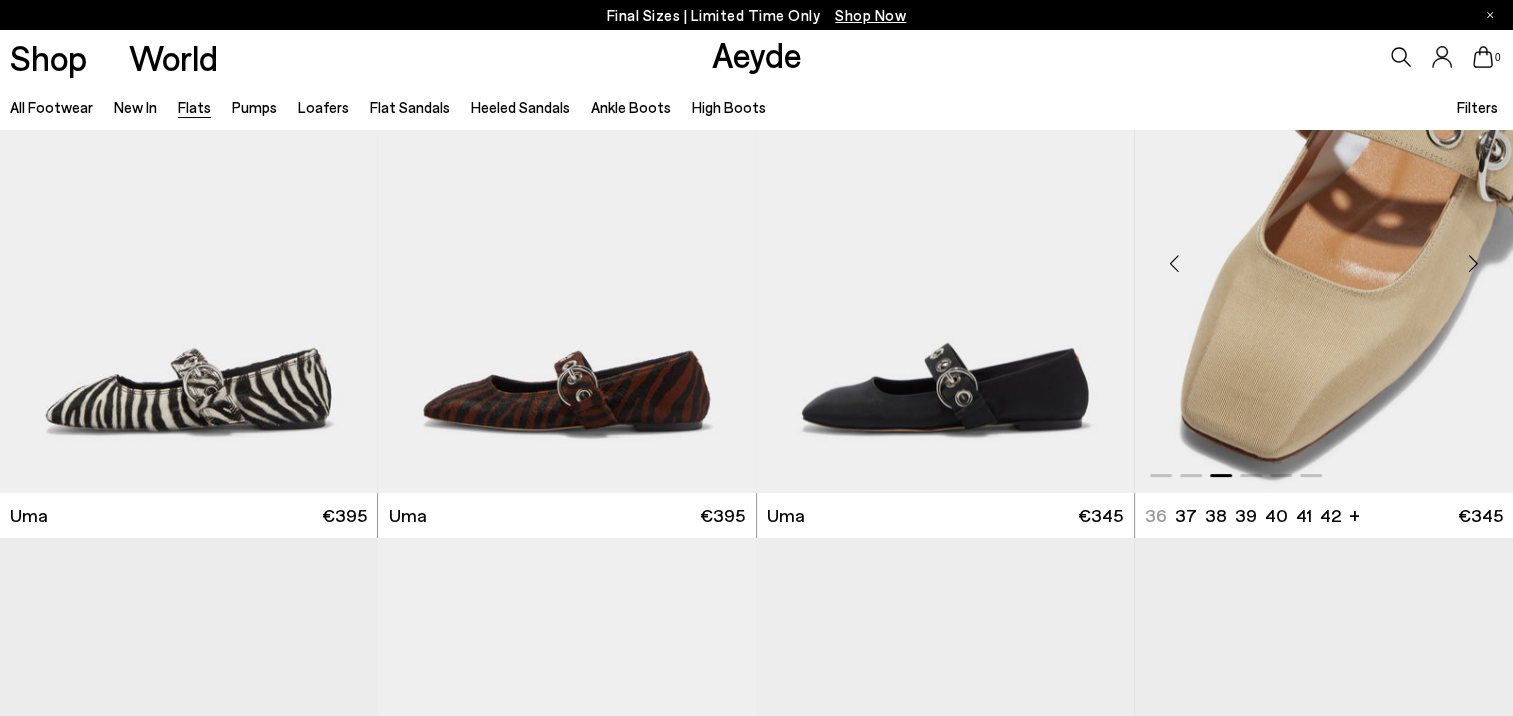click at bounding box center (1473, 264) 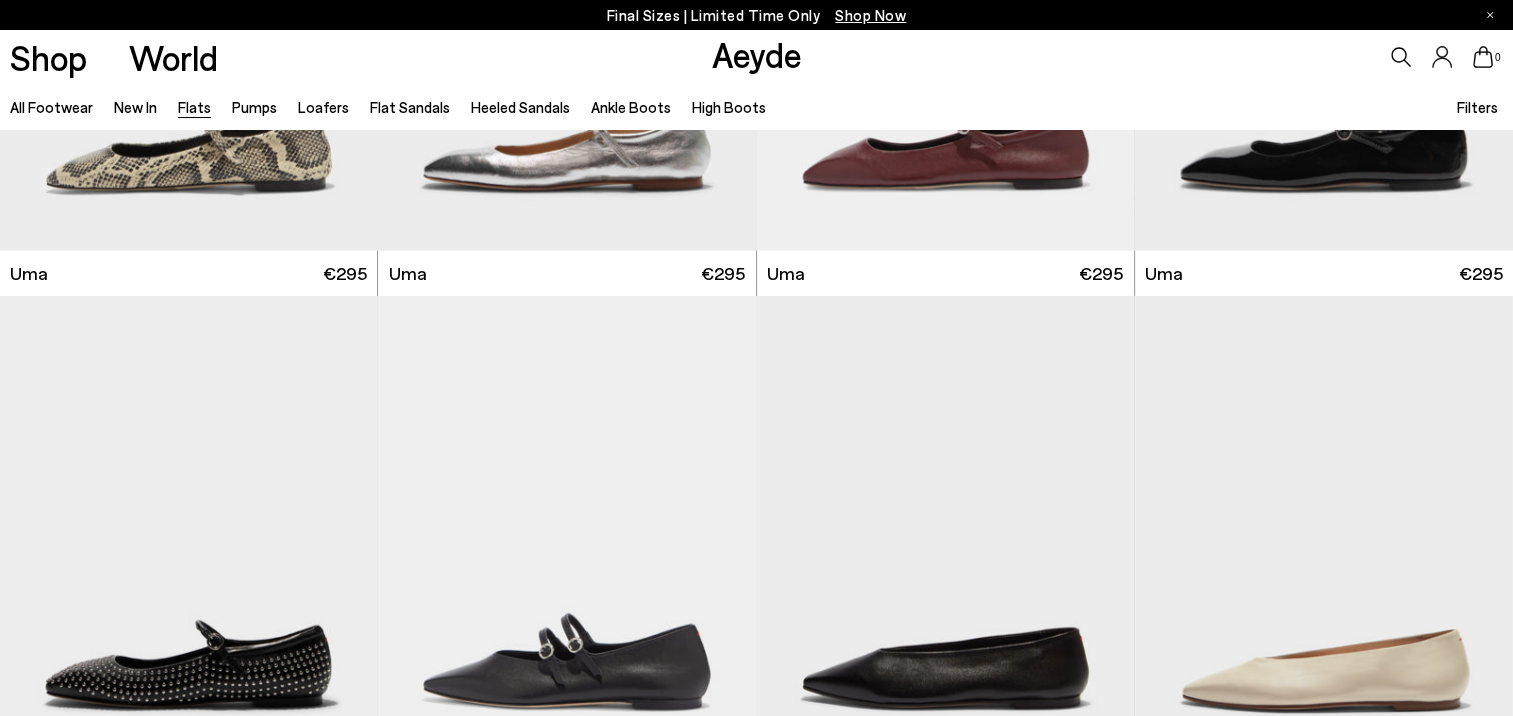 scroll, scrollTop: 5700, scrollLeft: 0, axis: vertical 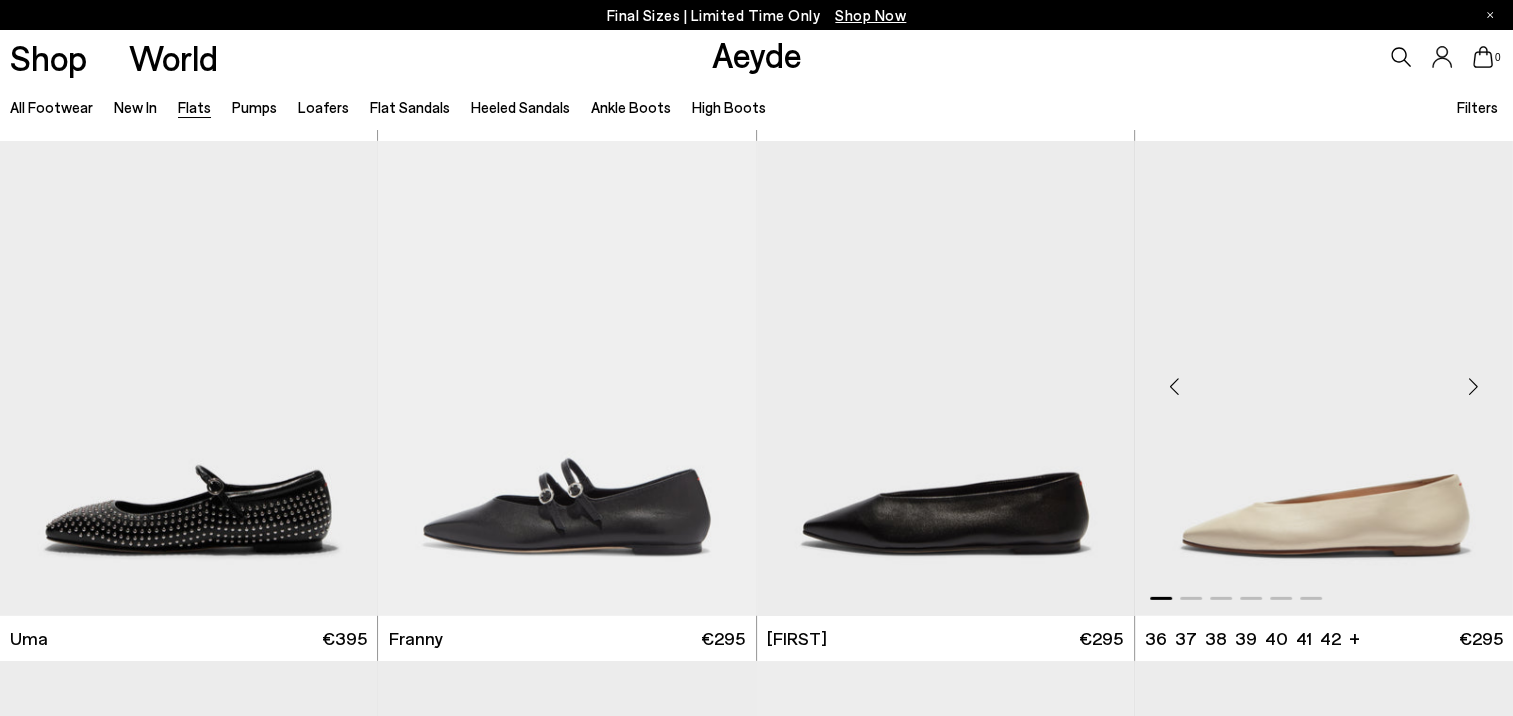 click at bounding box center [1473, 387] 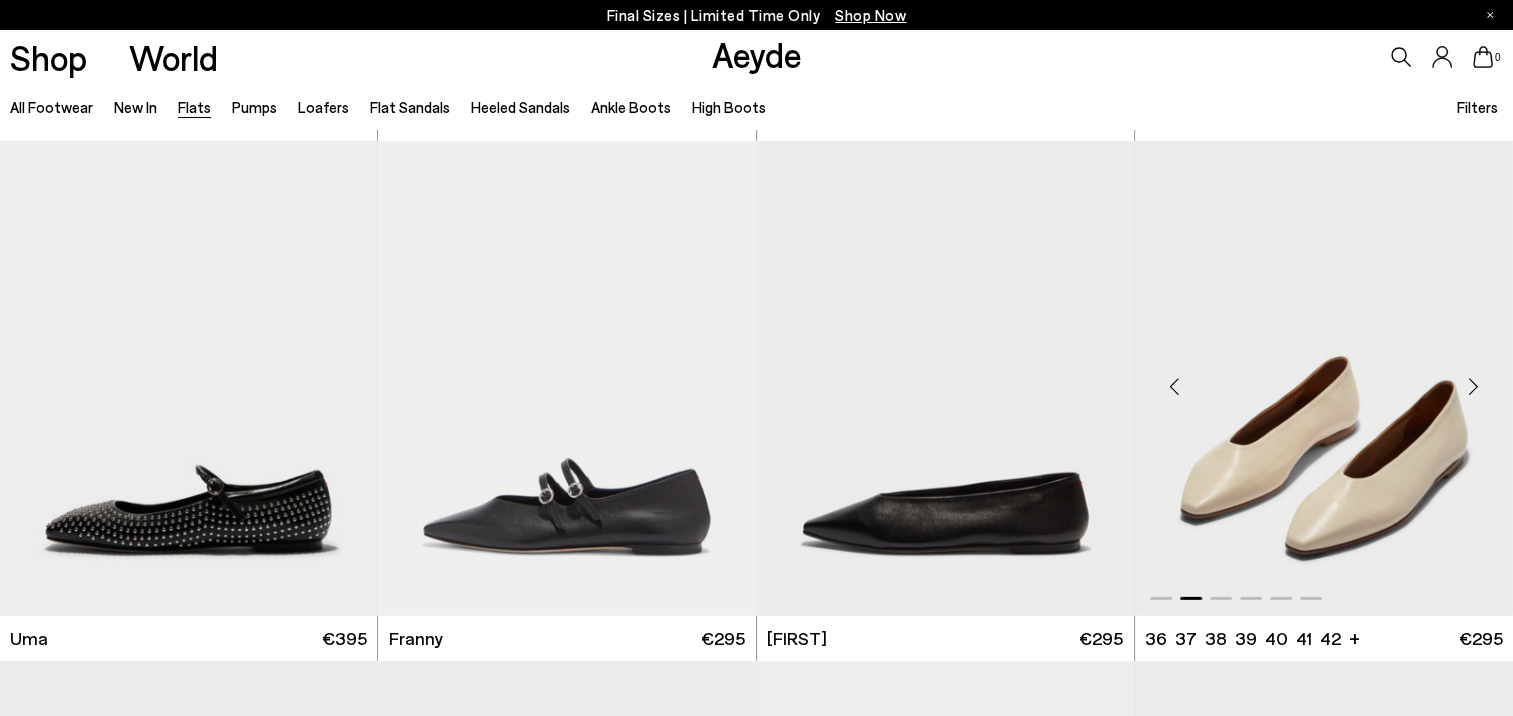 click at bounding box center [1473, 387] 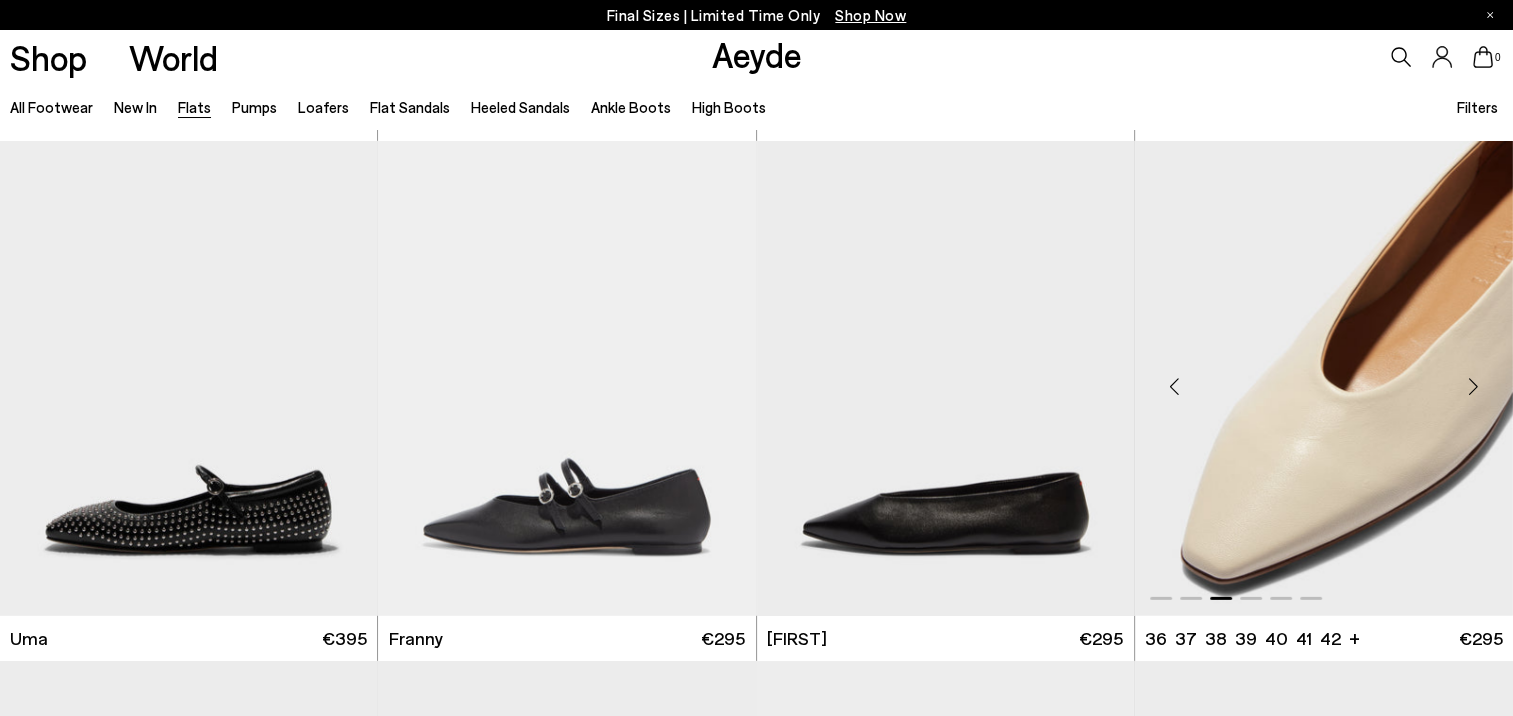 click at bounding box center [1473, 387] 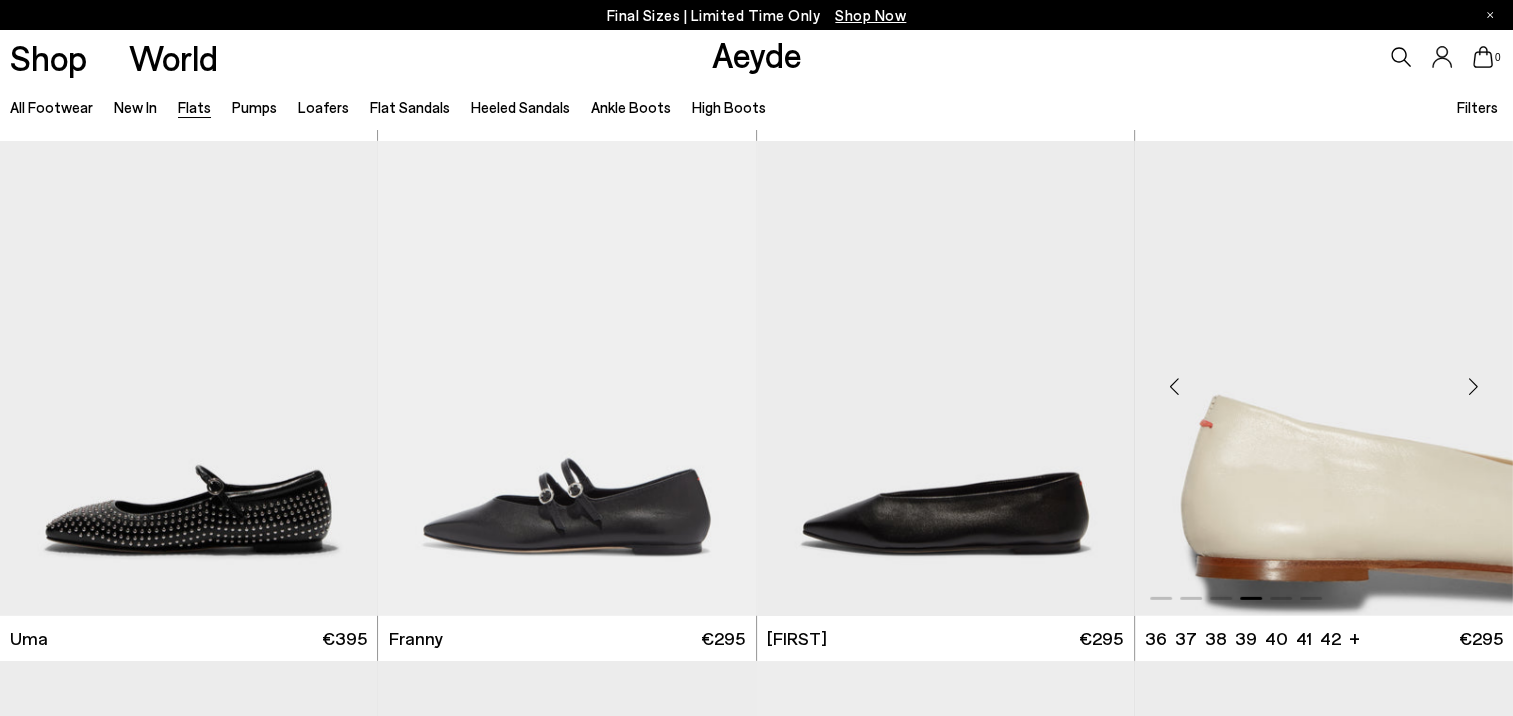 click at bounding box center (1473, 387) 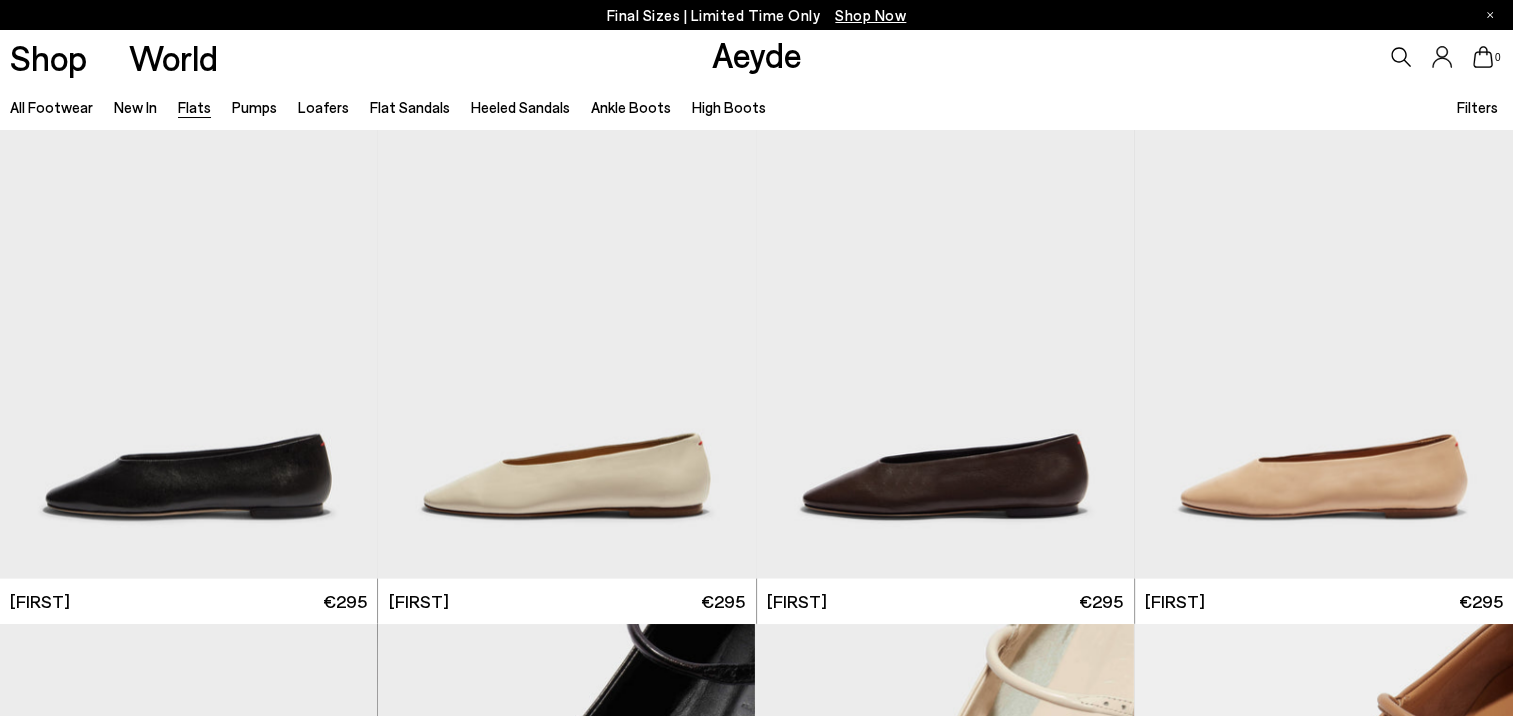scroll, scrollTop: 4100, scrollLeft: 0, axis: vertical 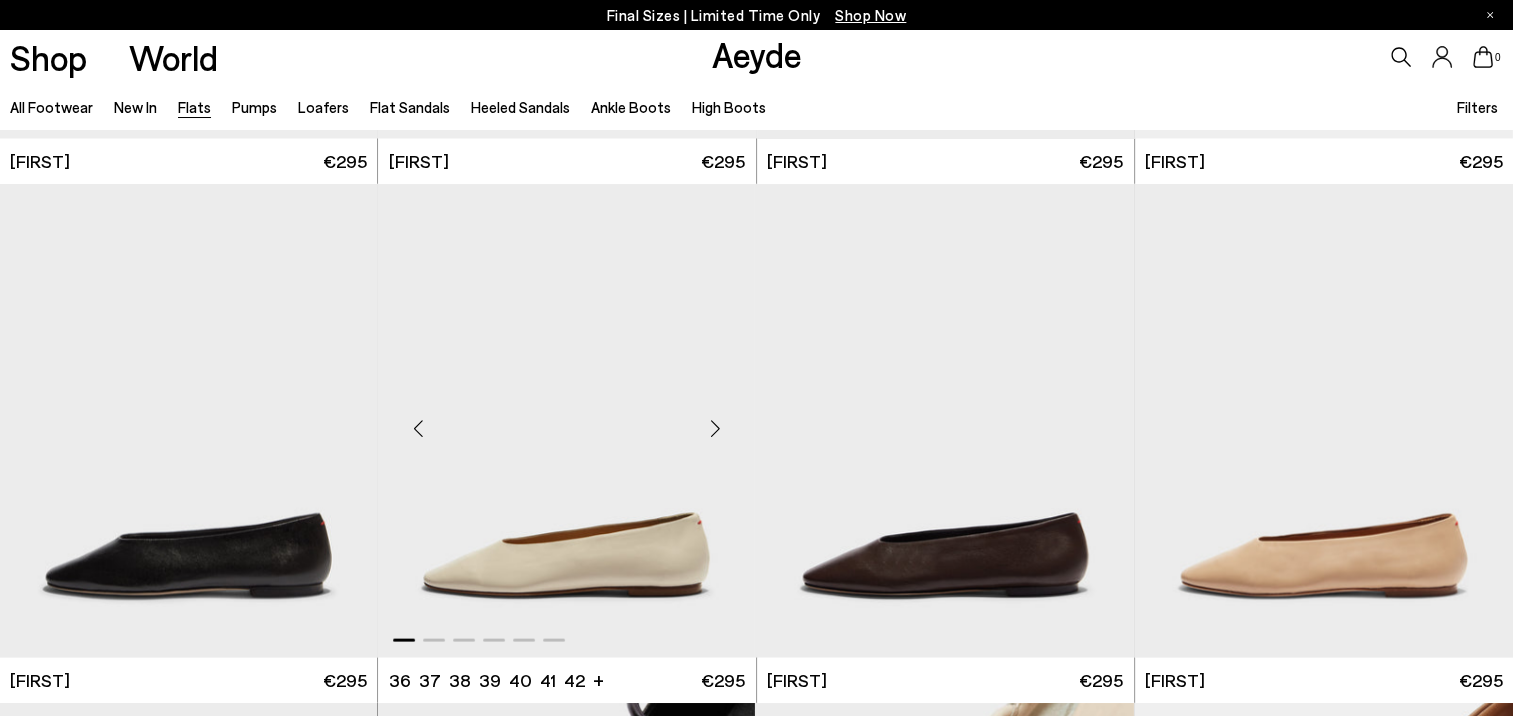 click at bounding box center [716, 429] 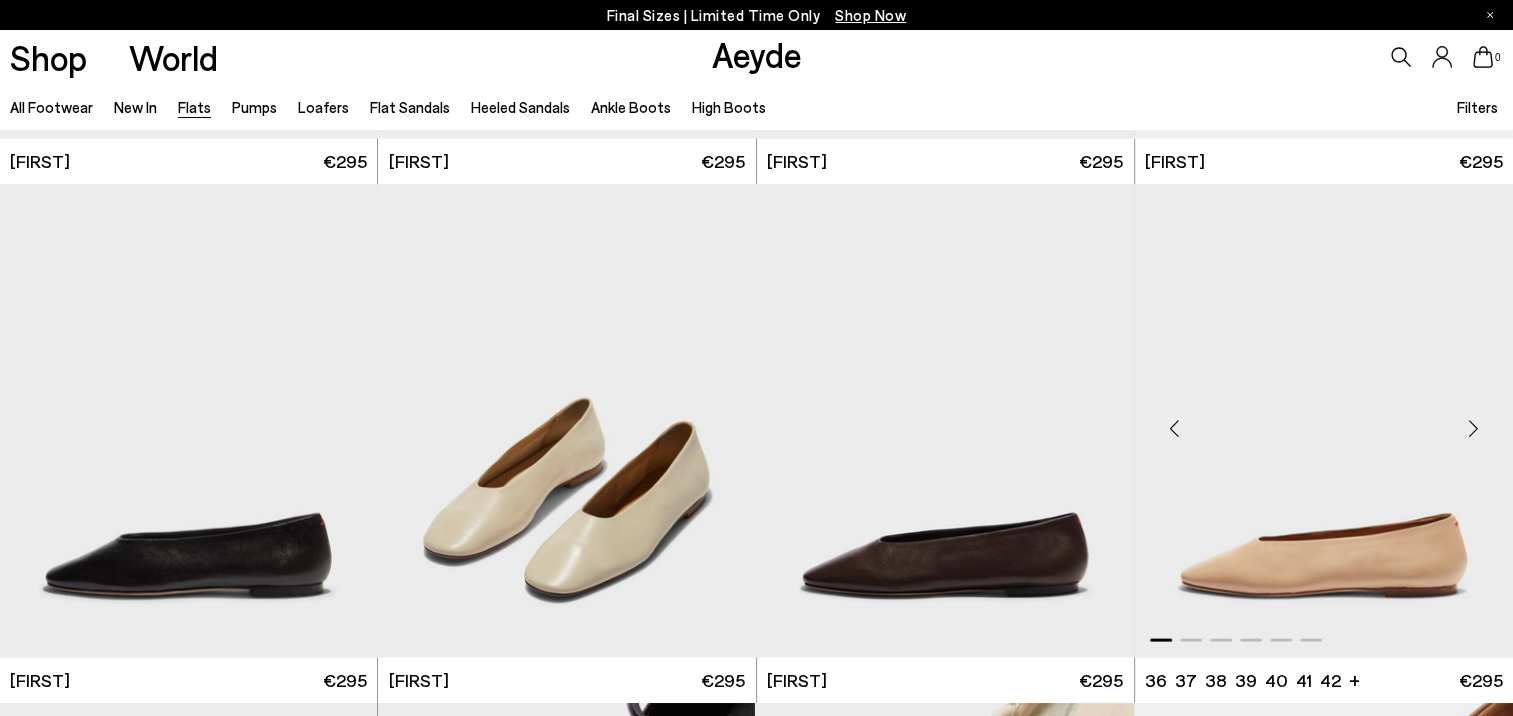 click at bounding box center (1473, 429) 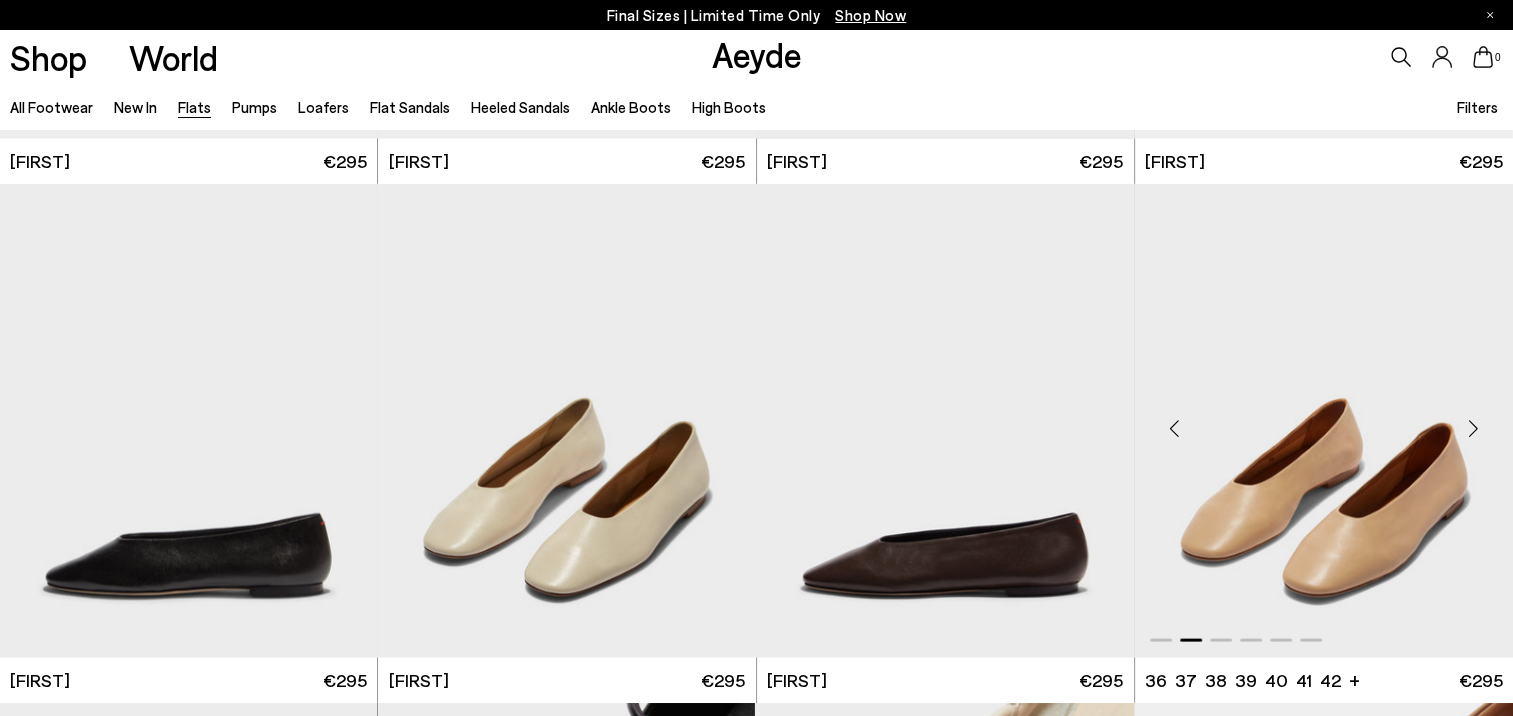 click at bounding box center (1473, 429) 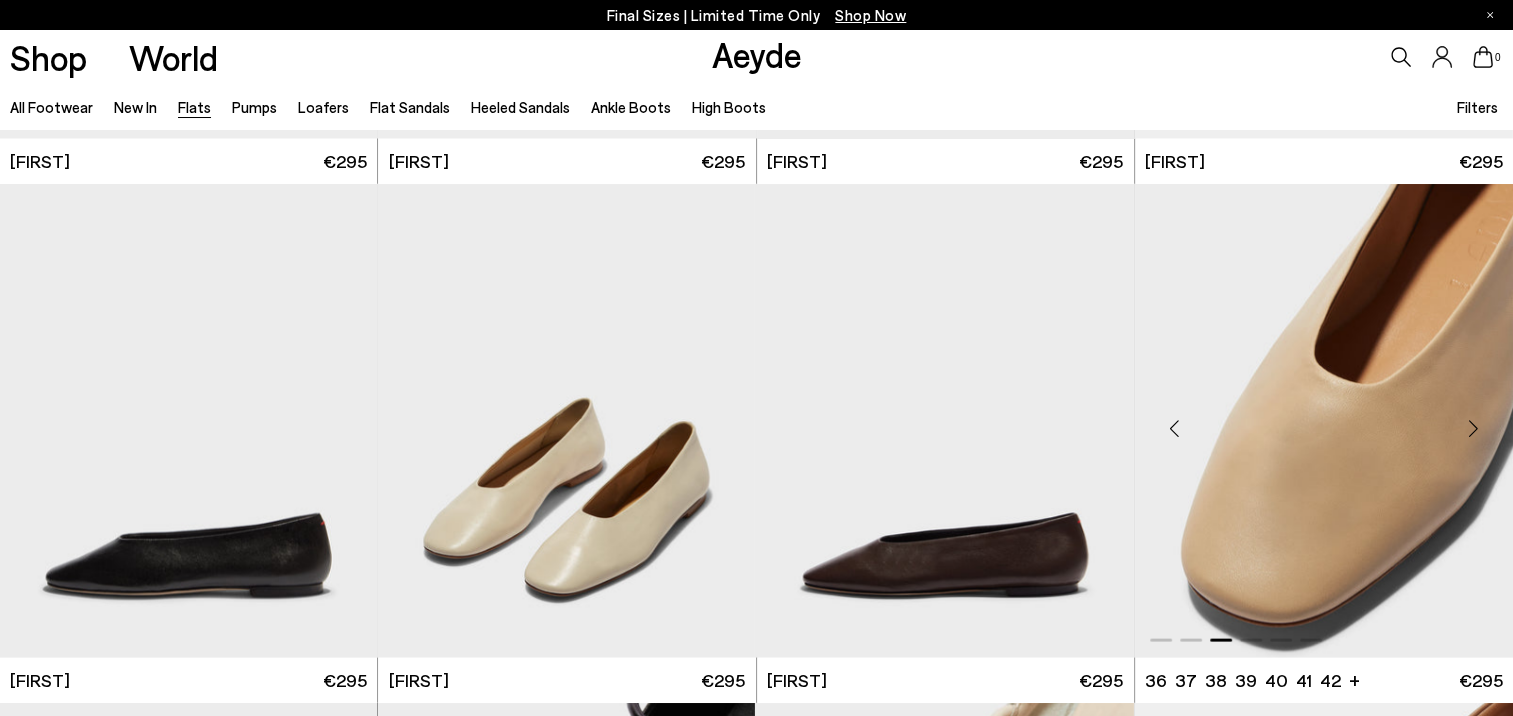 click at bounding box center [1473, 429] 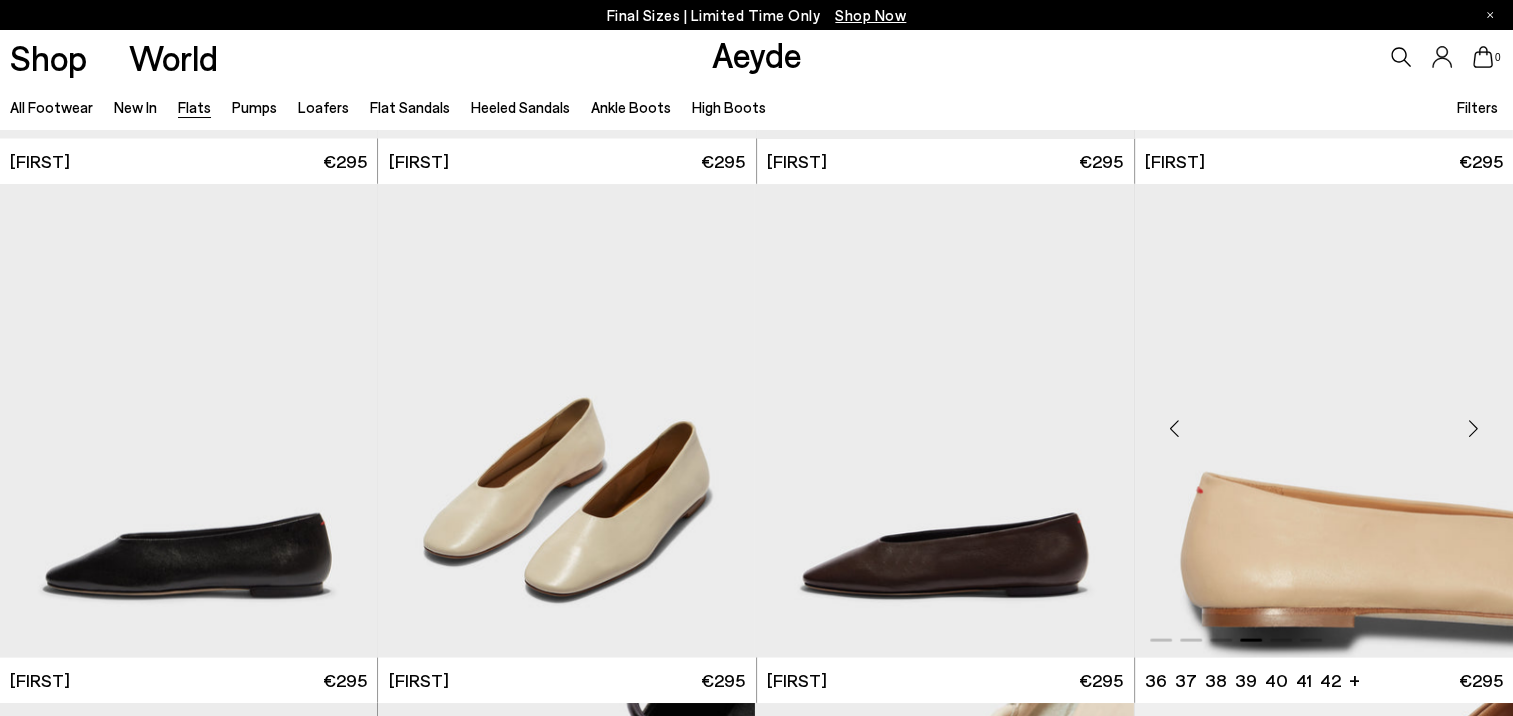 click at bounding box center (1473, 429) 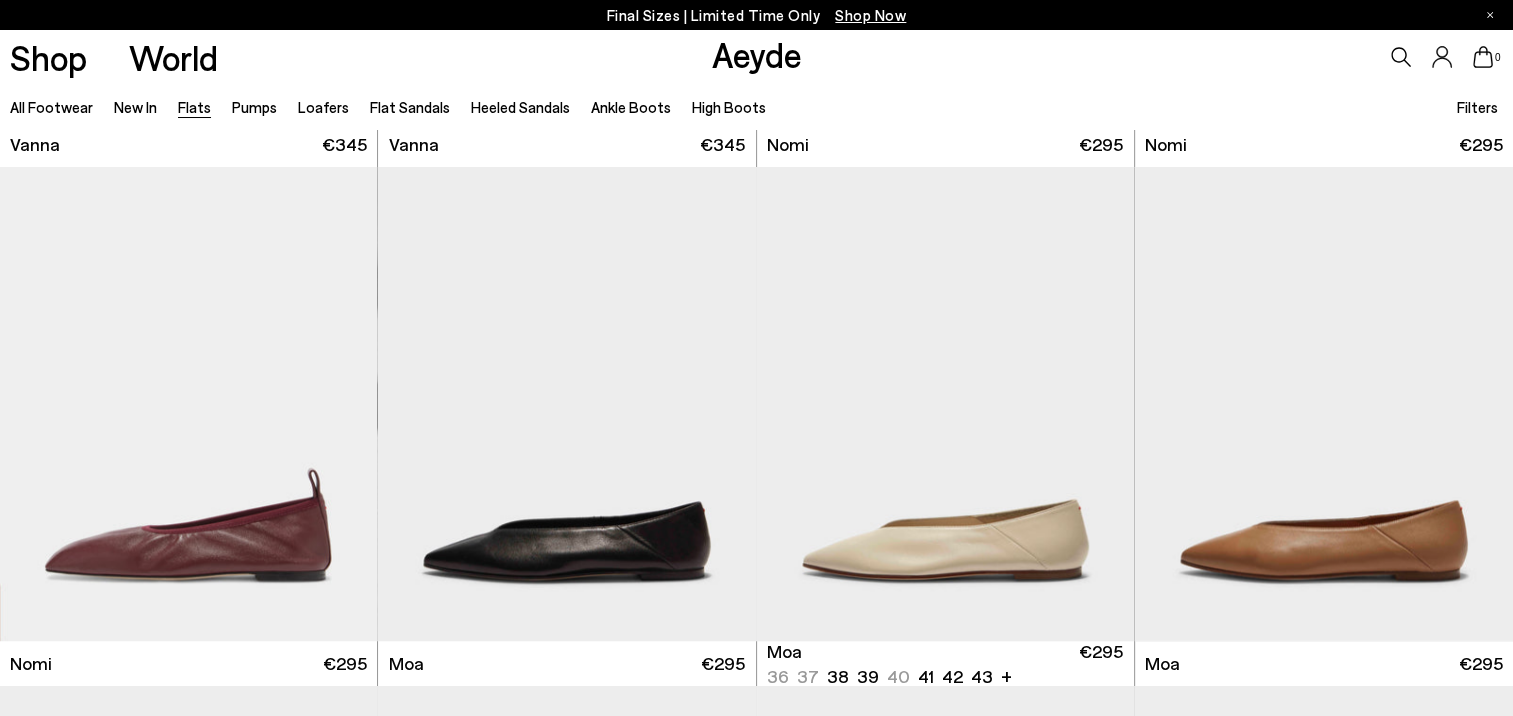 scroll, scrollTop: 1500, scrollLeft: 0, axis: vertical 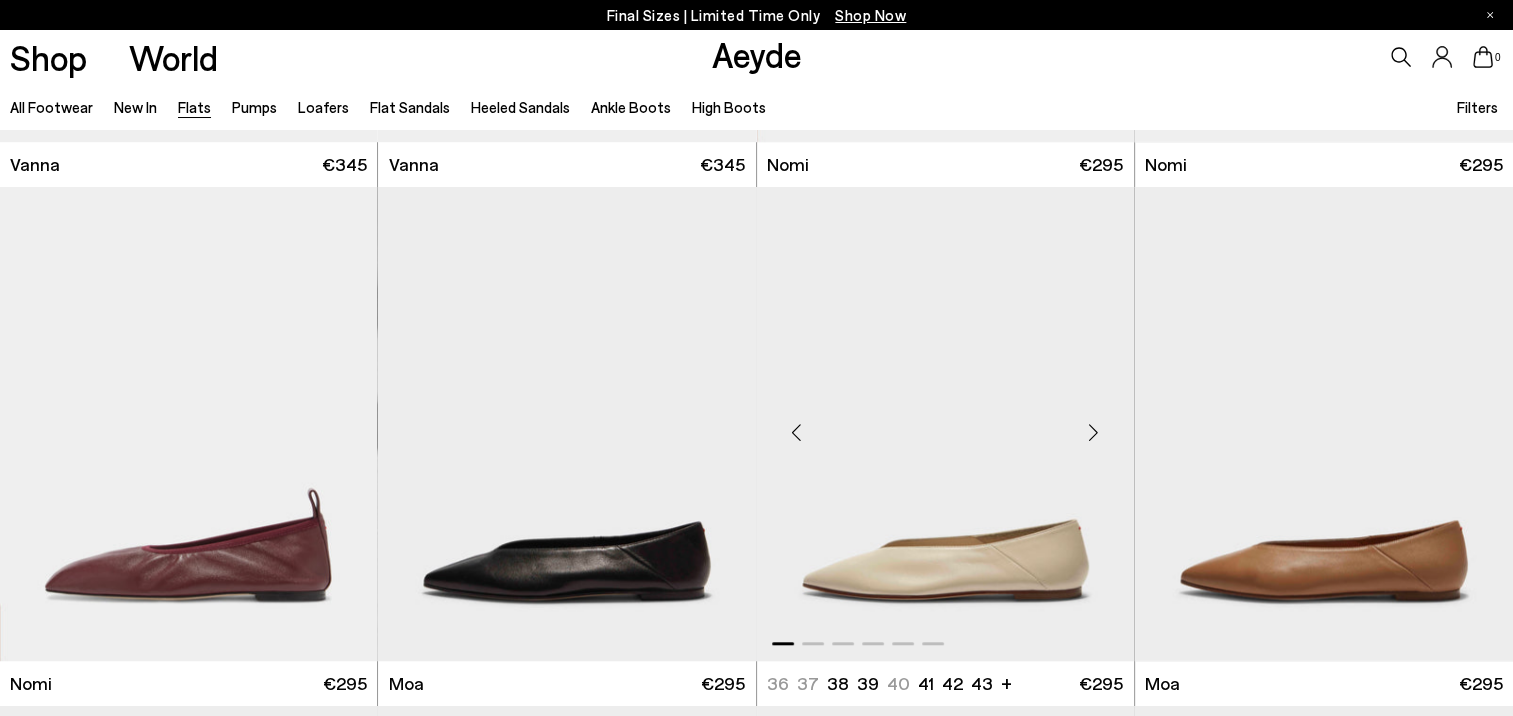 click at bounding box center [1094, 432] 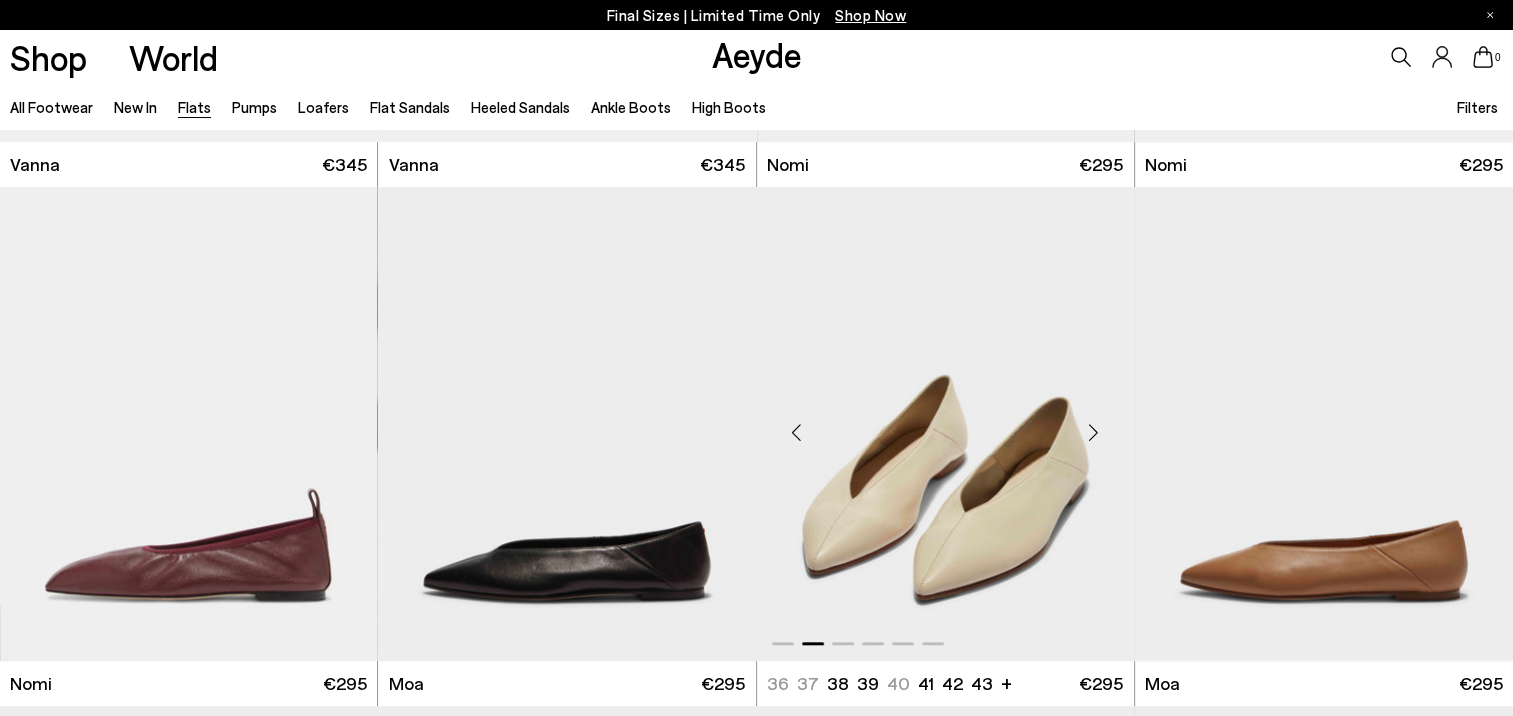 click at bounding box center [1094, 432] 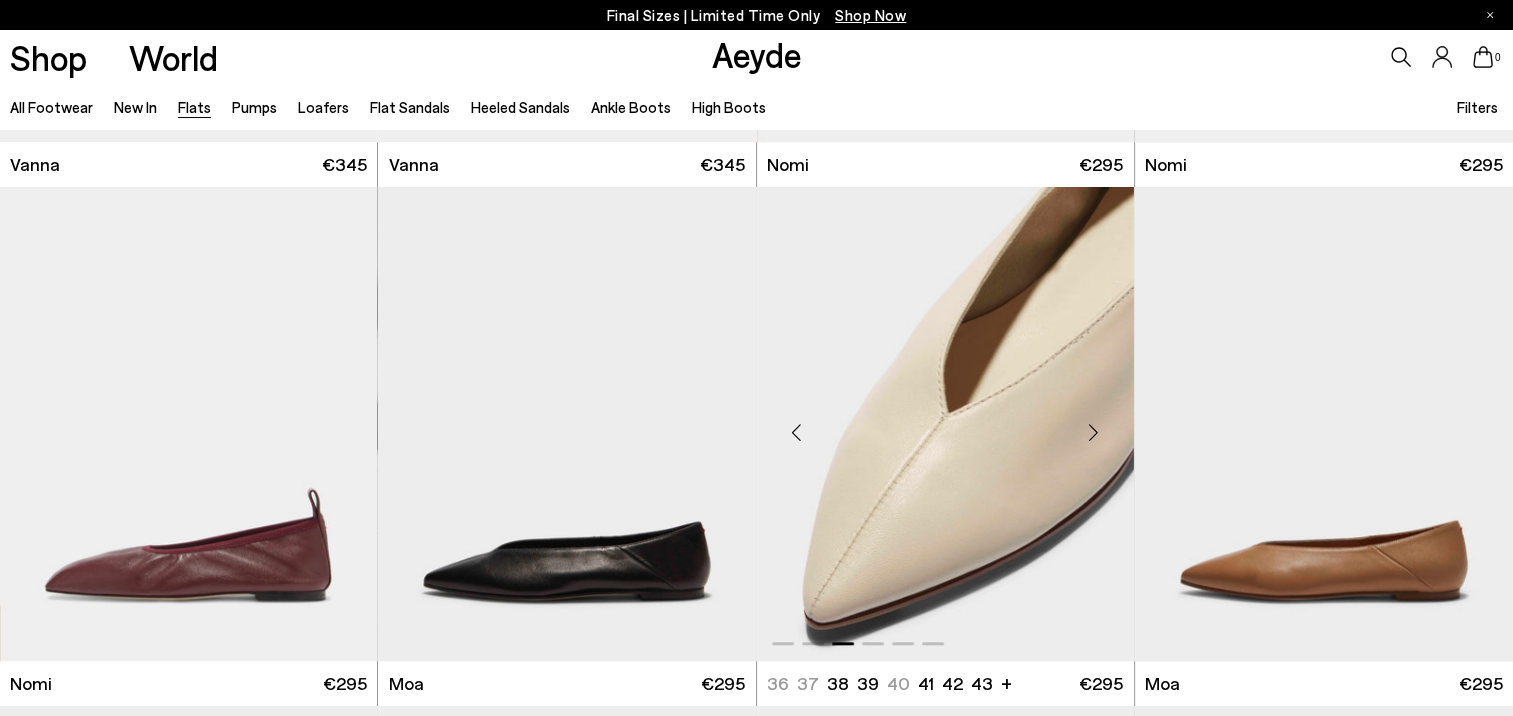 click at bounding box center [1094, 432] 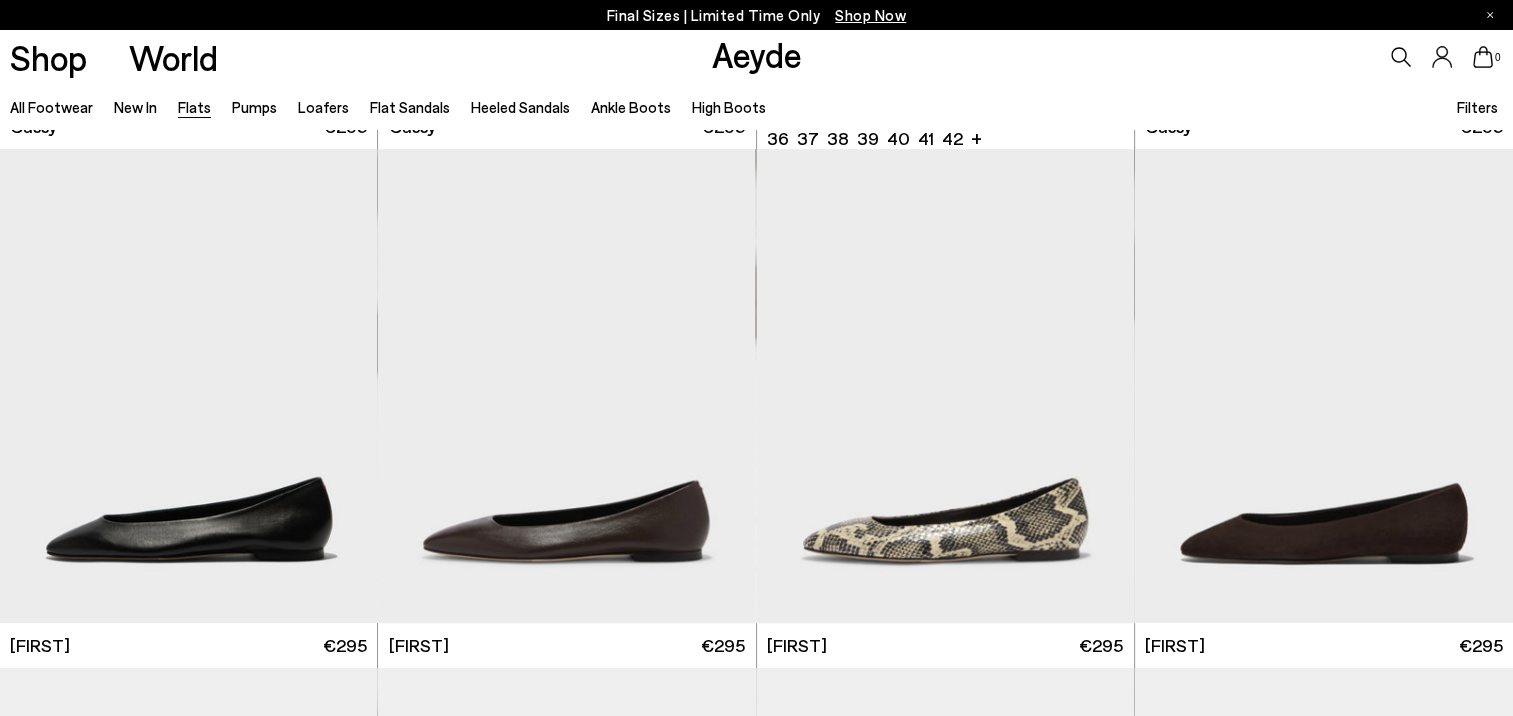 scroll, scrollTop: 0, scrollLeft: 0, axis: both 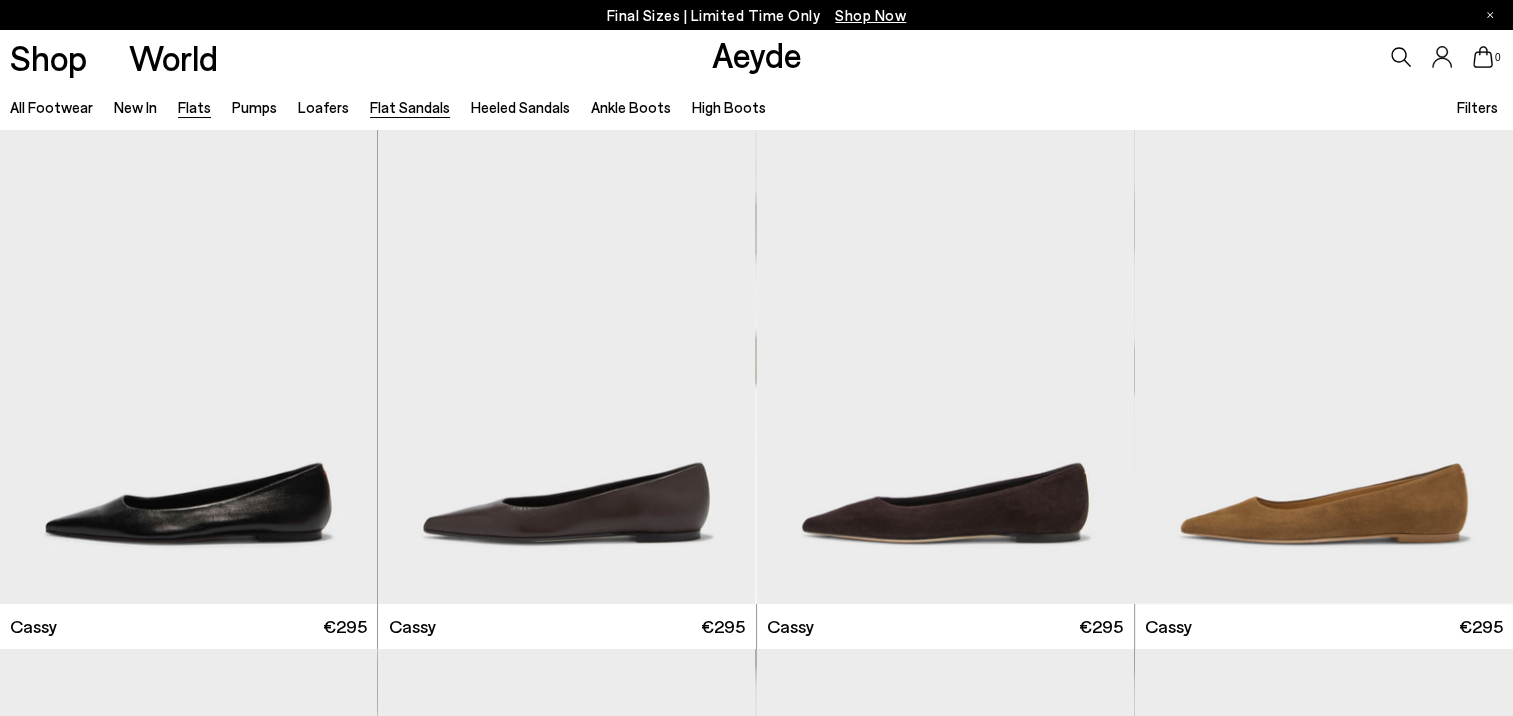 click on "Flat Sandals" at bounding box center [410, 107] 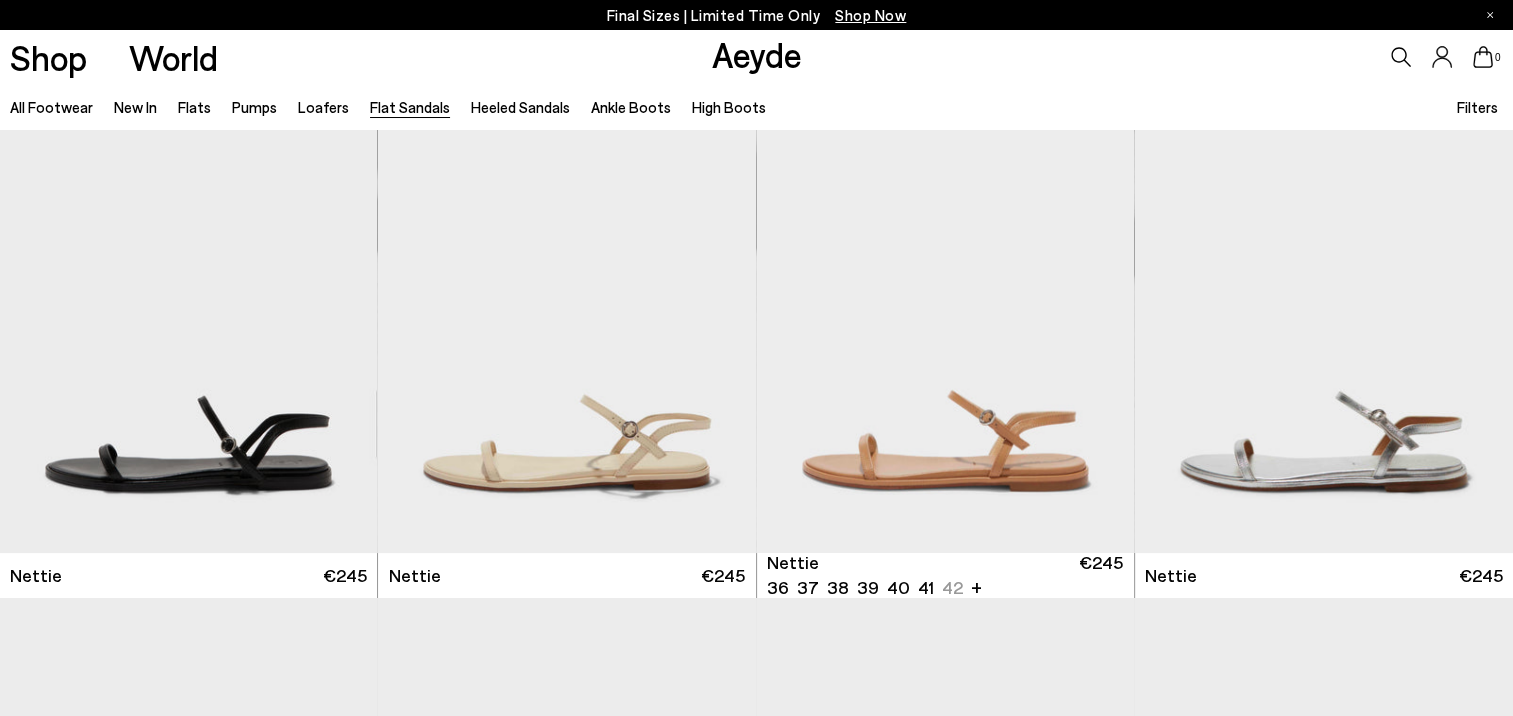 scroll, scrollTop: 100, scrollLeft: 0, axis: vertical 